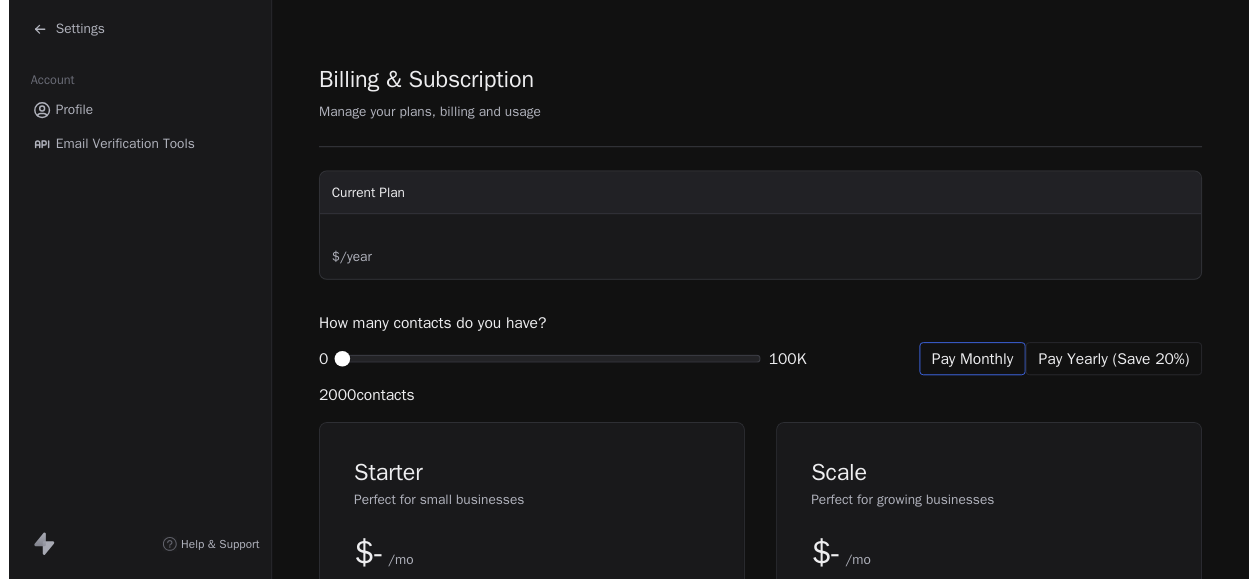 scroll, scrollTop: 0, scrollLeft: 0, axis: both 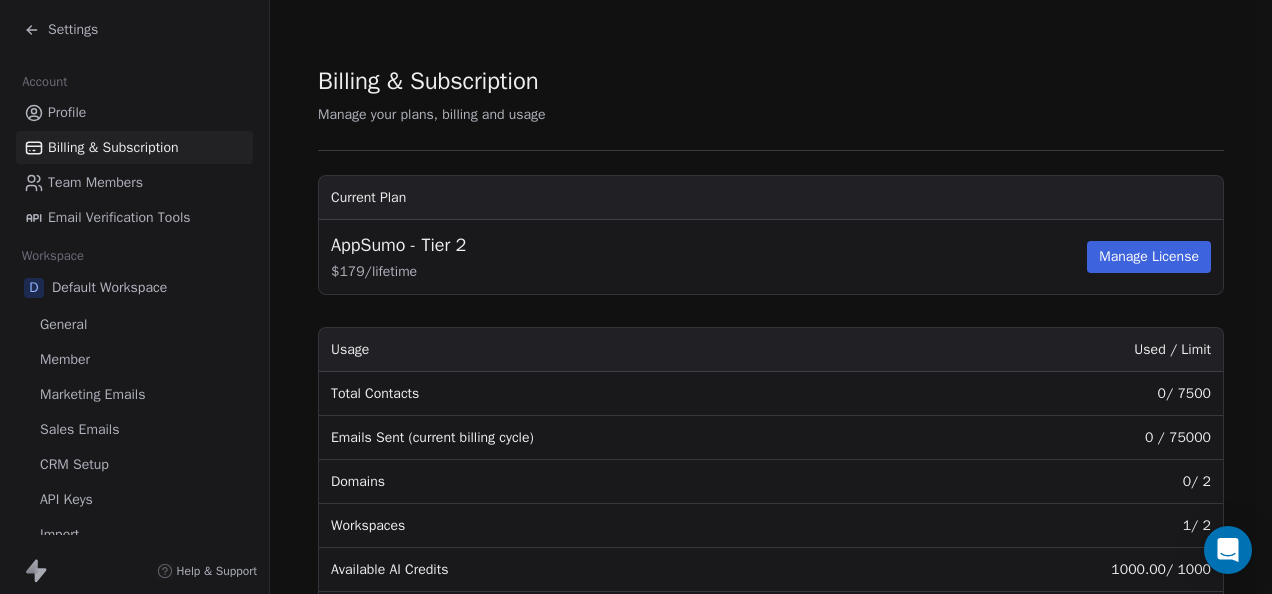 click on "How likely are you to recommend Swipe One to others? 0 1 2 3 4 5 6 7 8 9 10 Not at all likely Extremely likely Submit" at bounding box center (636, 297) 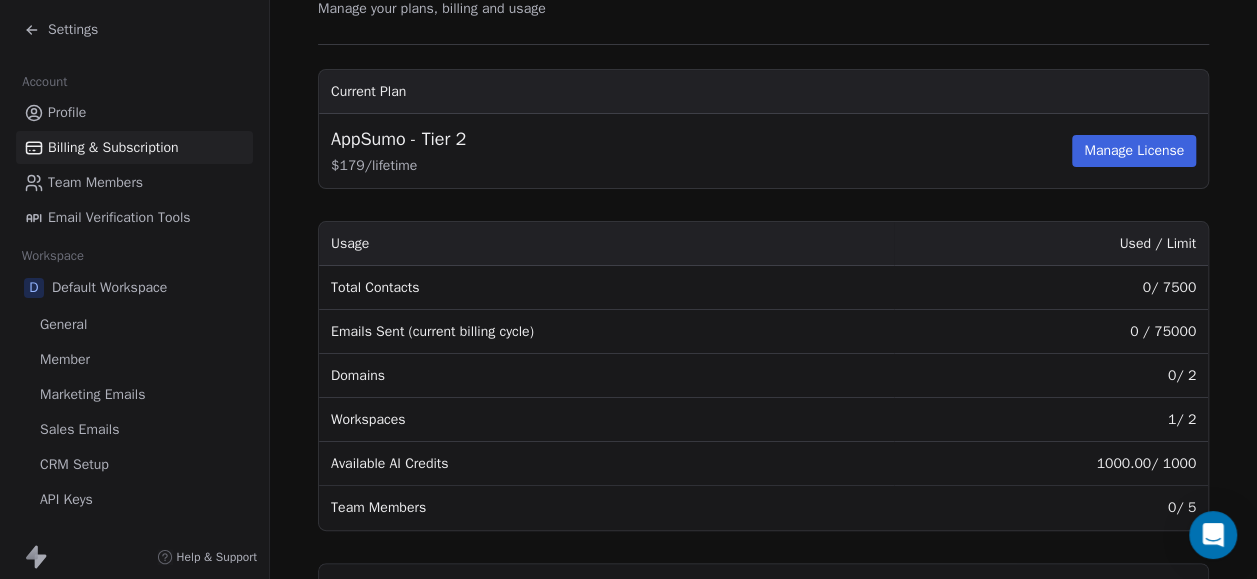 scroll, scrollTop: 200, scrollLeft: 0, axis: vertical 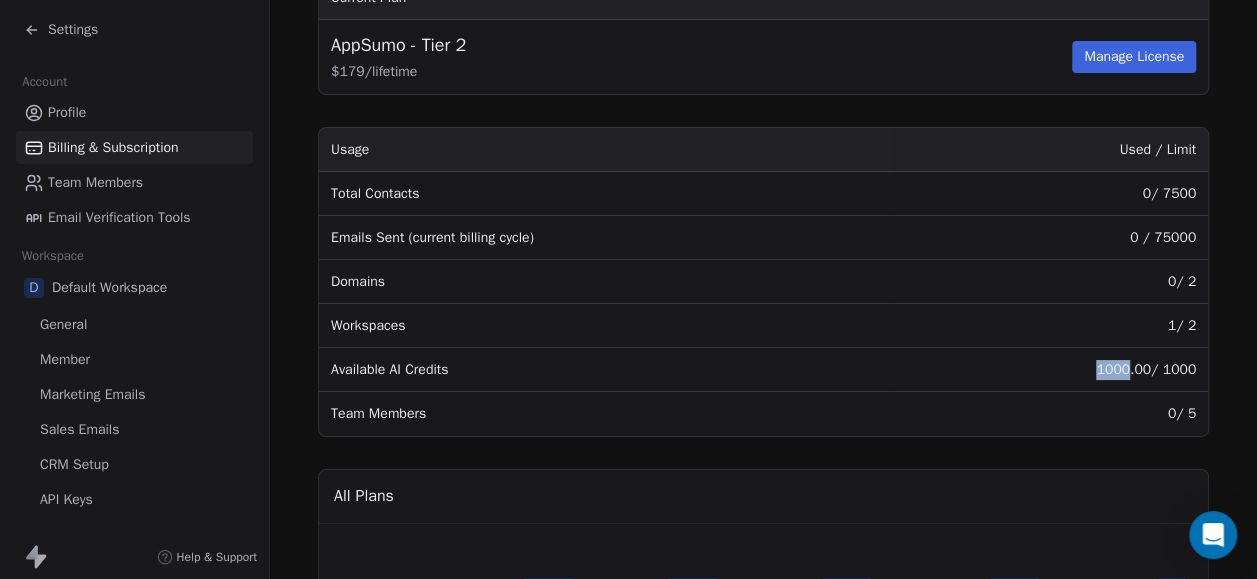 drag, startPoint x: 1129, startPoint y: 372, endPoint x: 1004, endPoint y: 374, distance: 125.016 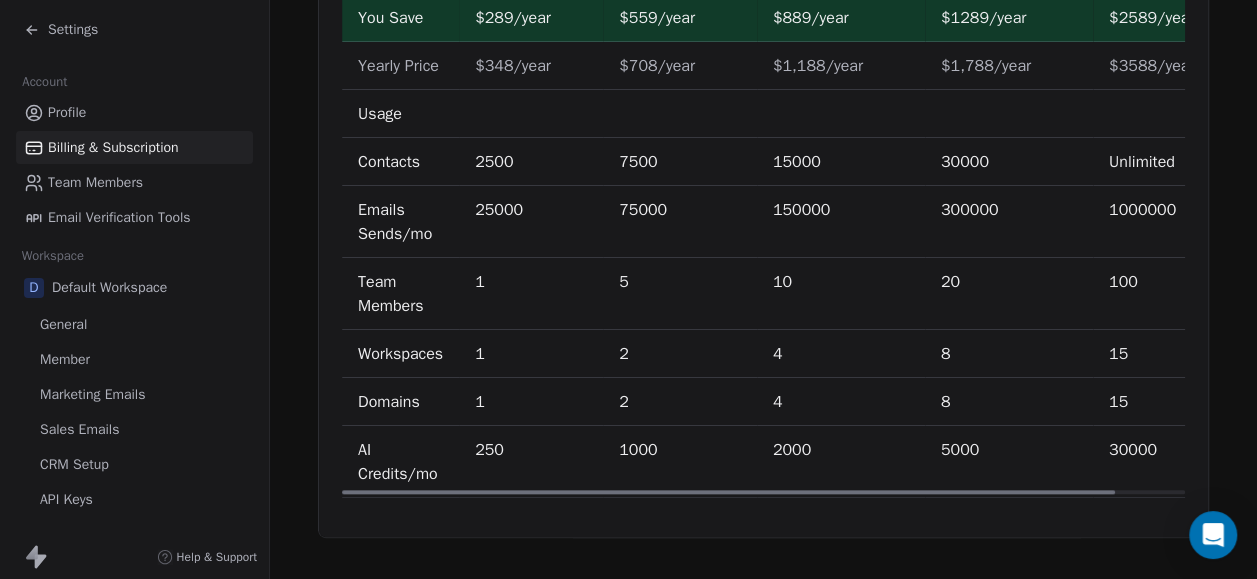 scroll, scrollTop: 916, scrollLeft: 0, axis: vertical 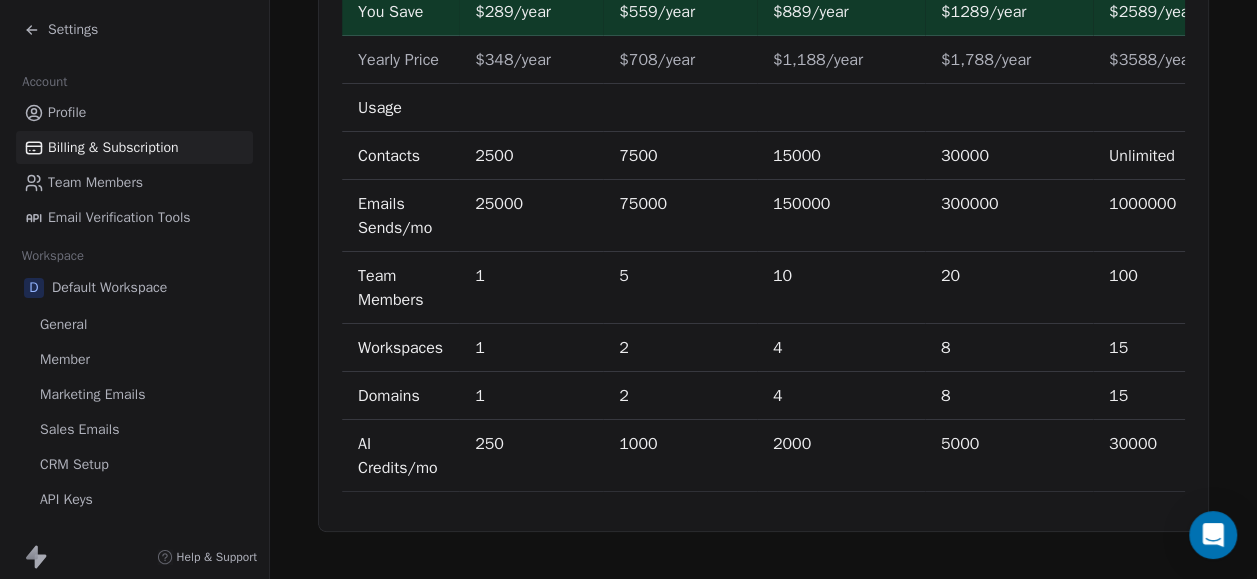 click on "Settings" at bounding box center [134, 30] 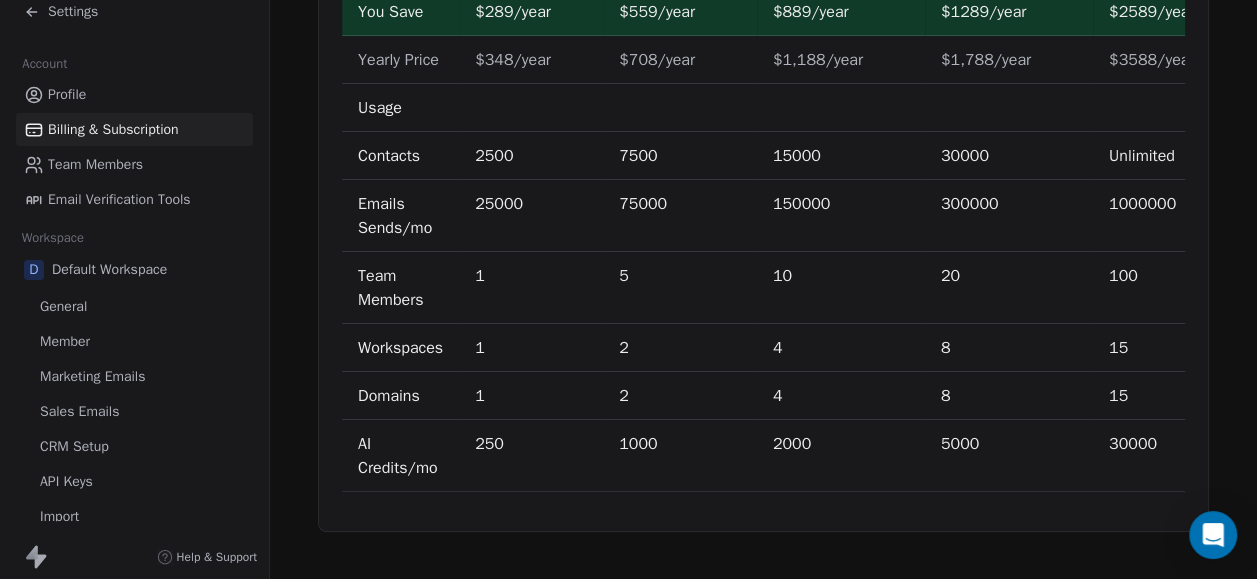 scroll, scrollTop: 0, scrollLeft: 0, axis: both 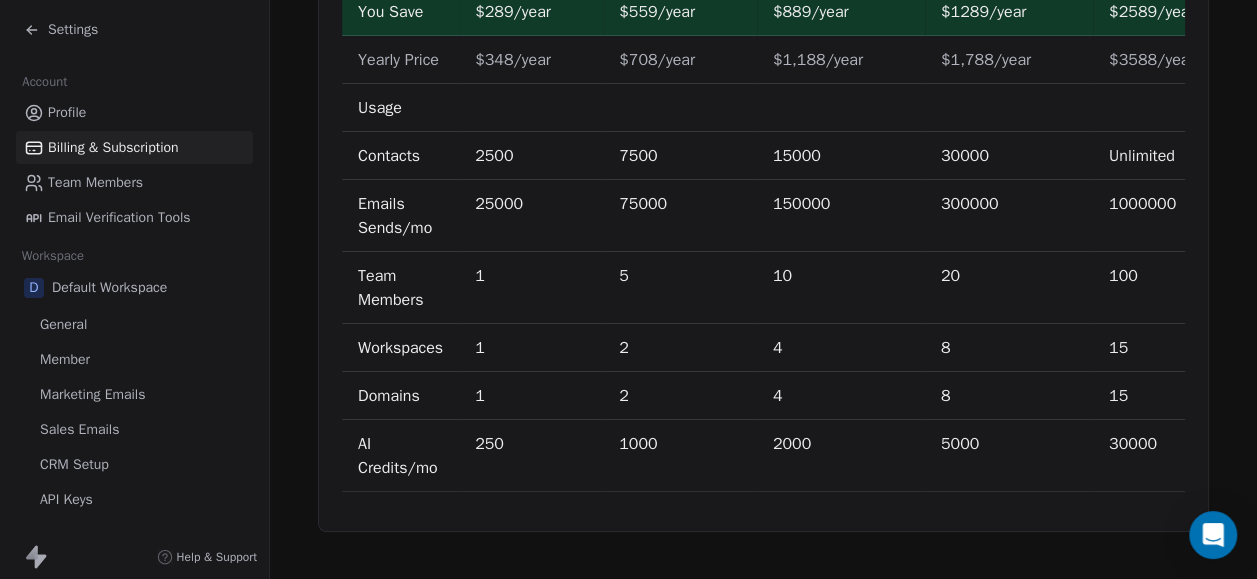 click on "Profile" at bounding box center [67, 112] 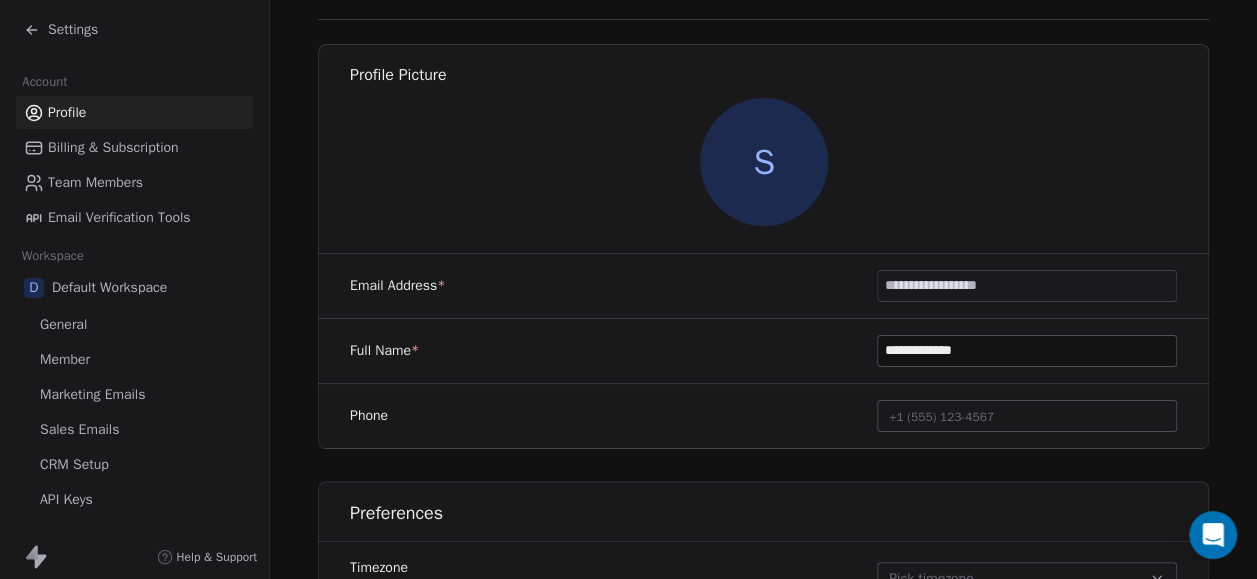 scroll, scrollTop: 246, scrollLeft: 0, axis: vertical 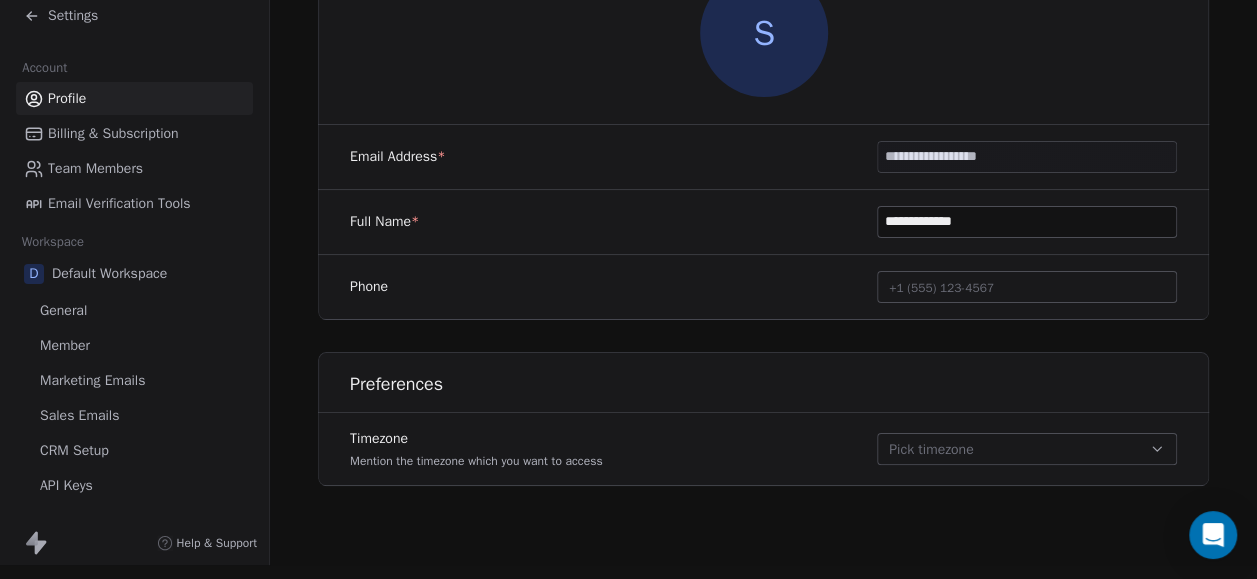 click on "Pick timezone" at bounding box center (1027, 449) 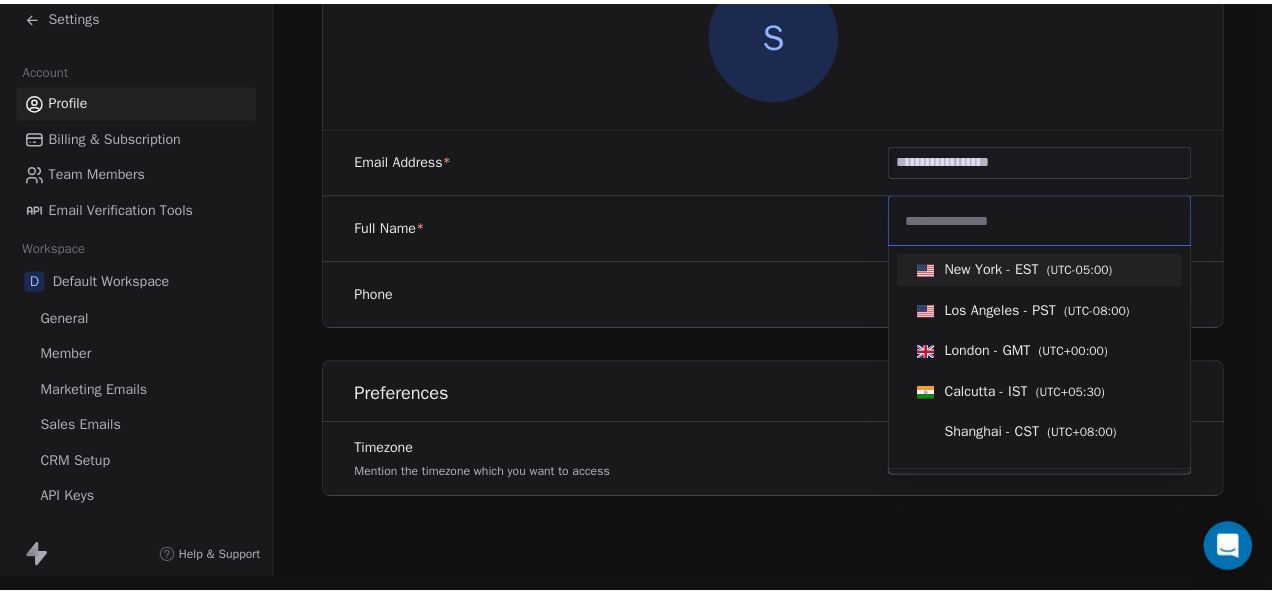 scroll, scrollTop: 12, scrollLeft: 0, axis: vertical 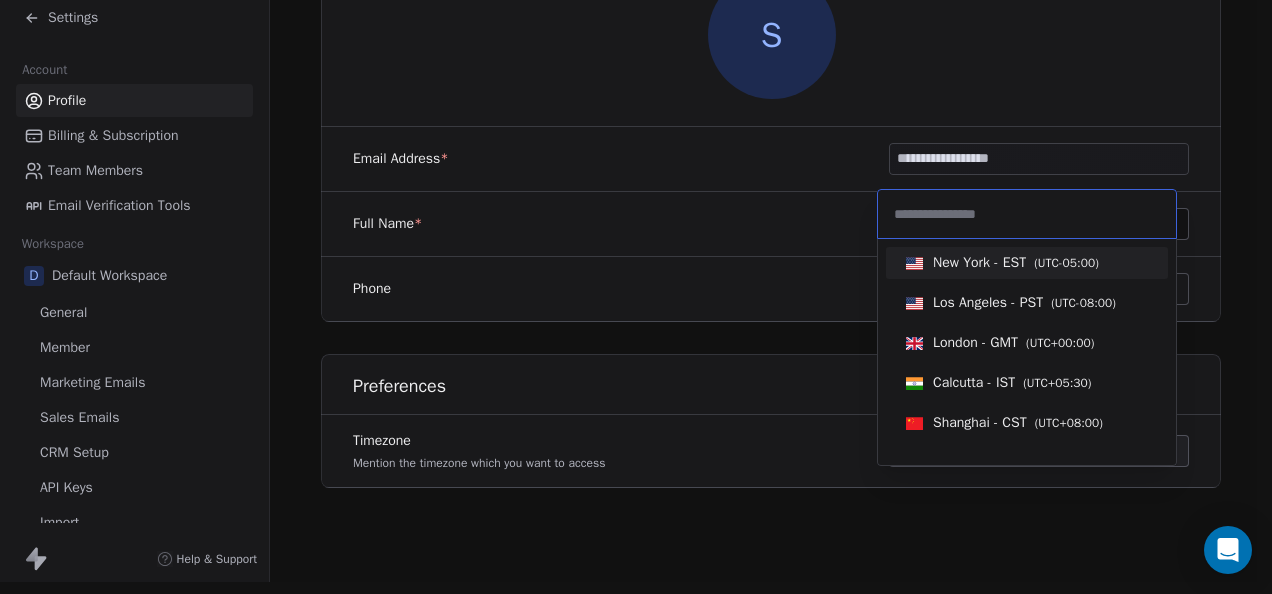 type on "*" 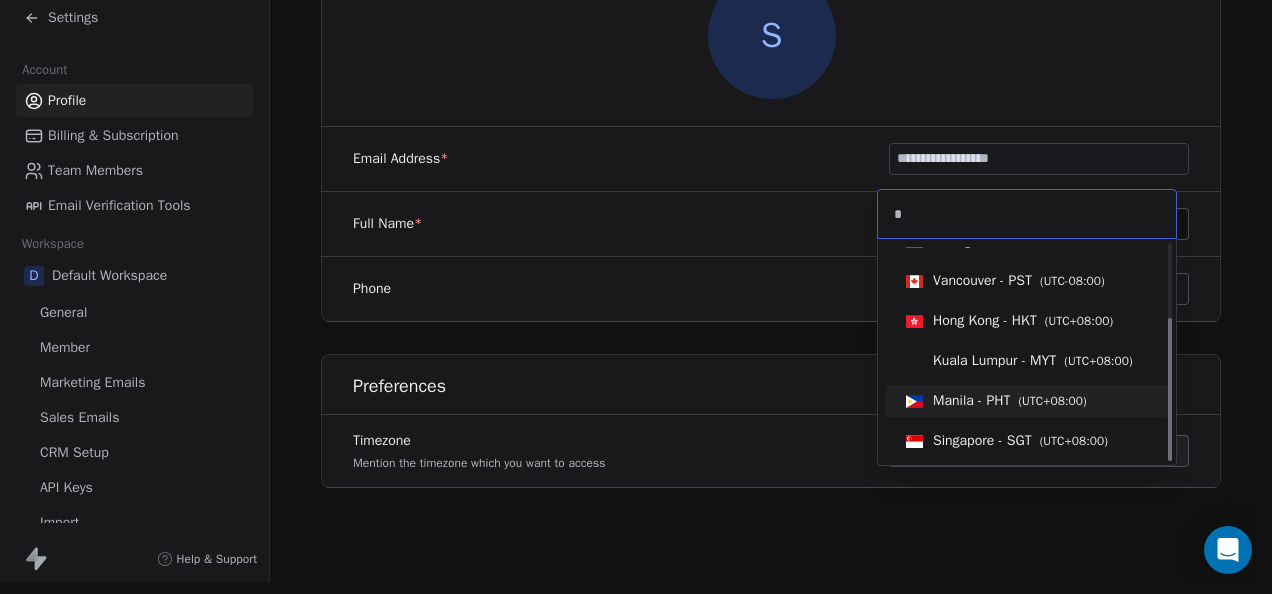 scroll, scrollTop: 110, scrollLeft: 0, axis: vertical 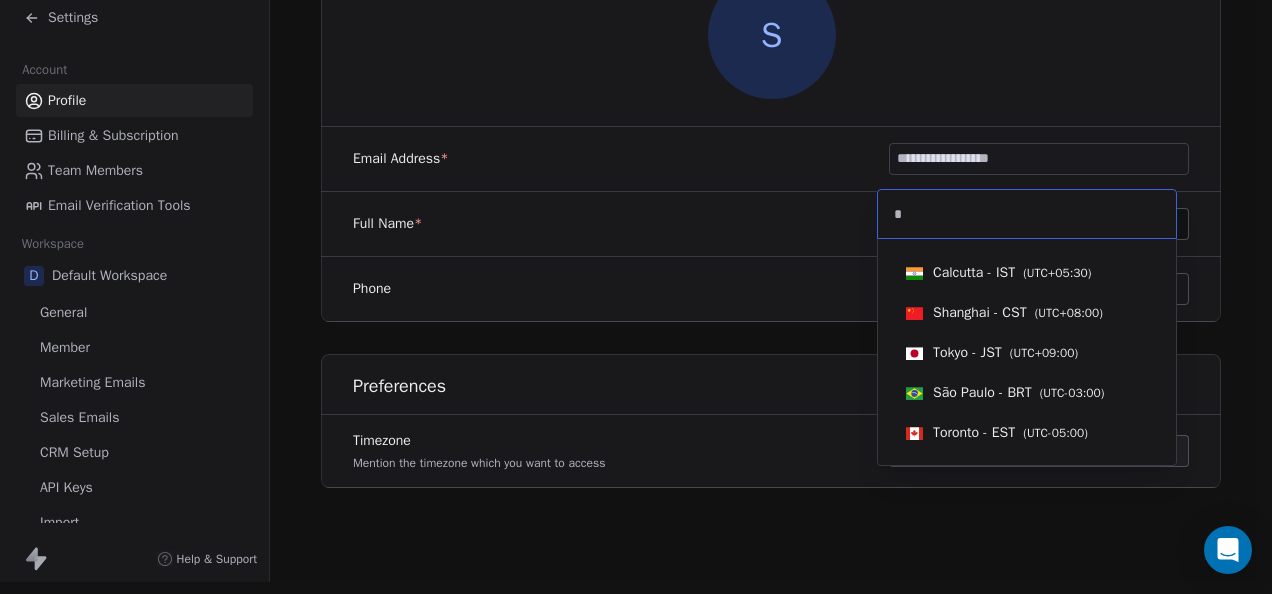 type on "**" 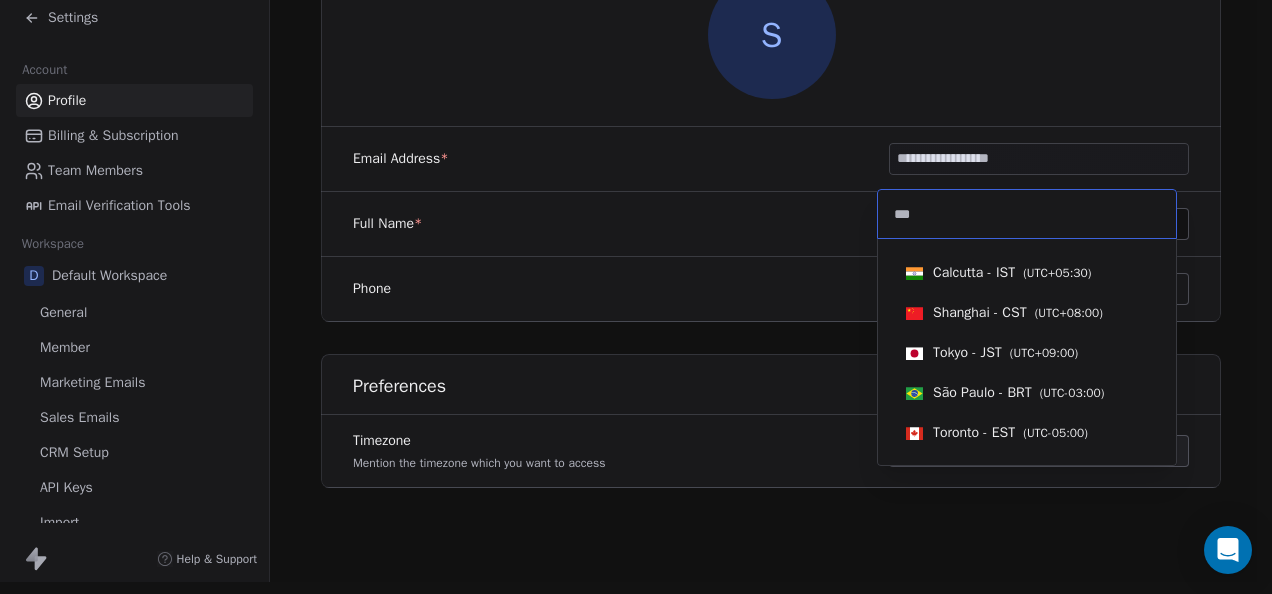 scroll, scrollTop: 0, scrollLeft: 0, axis: both 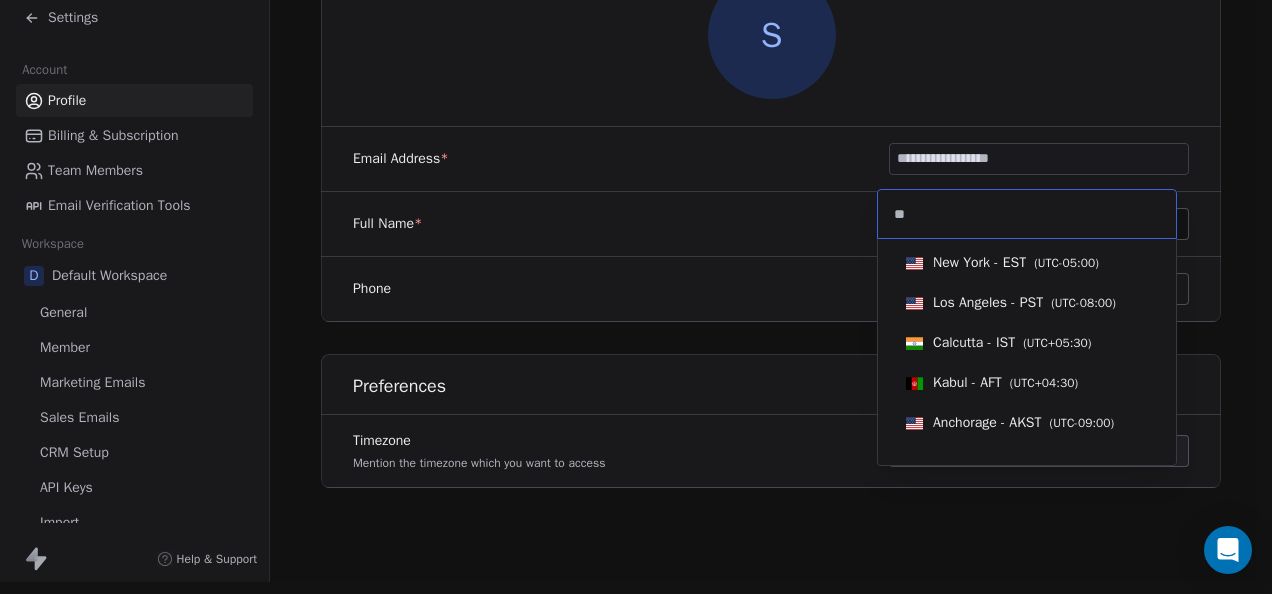 type on "*" 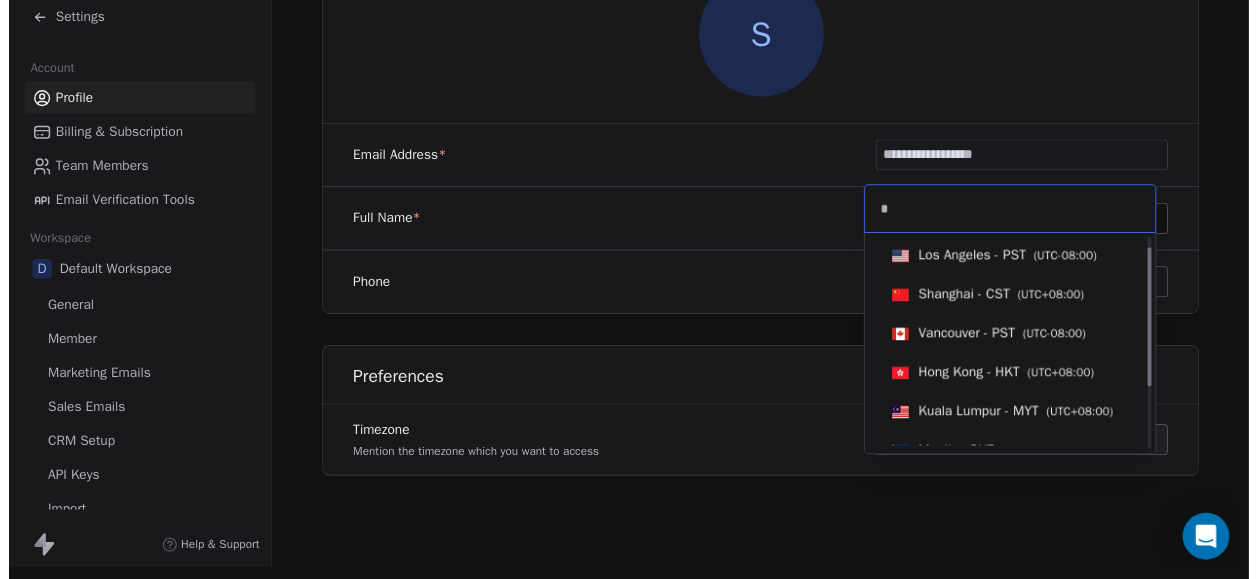 scroll, scrollTop: 0, scrollLeft: 0, axis: both 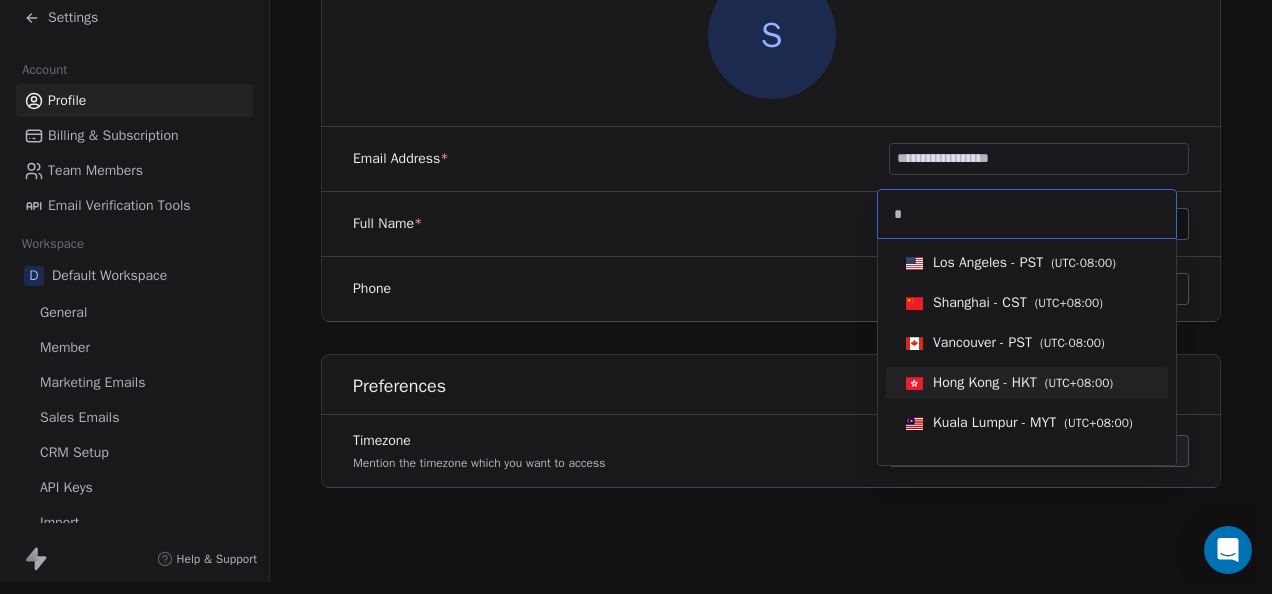 type on "*" 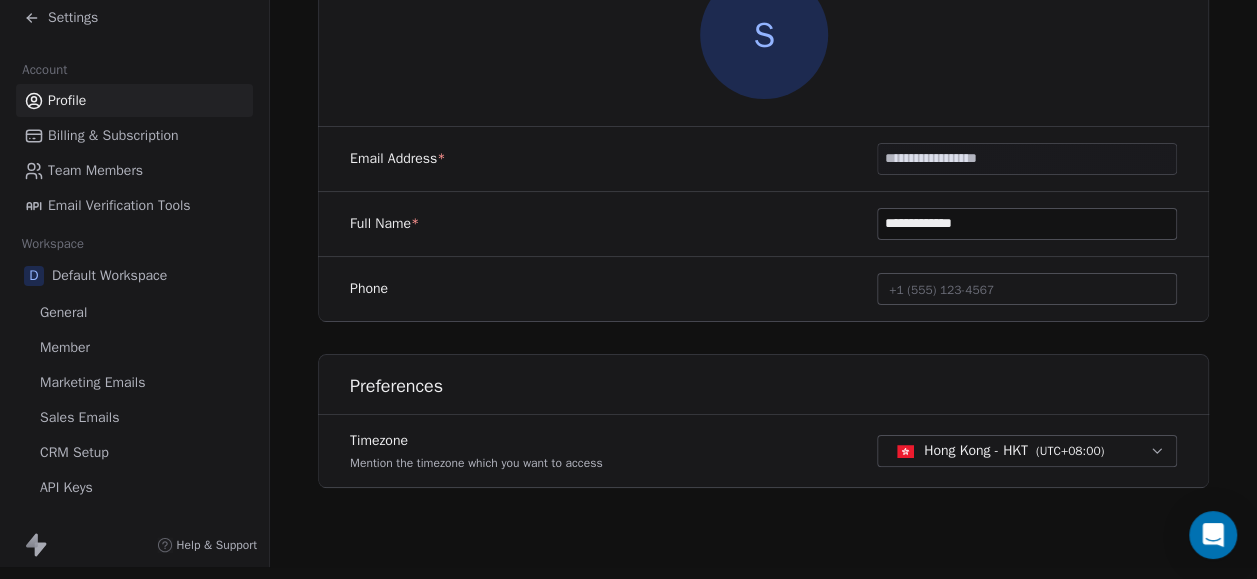 click on "**********" at bounding box center (763, 163) 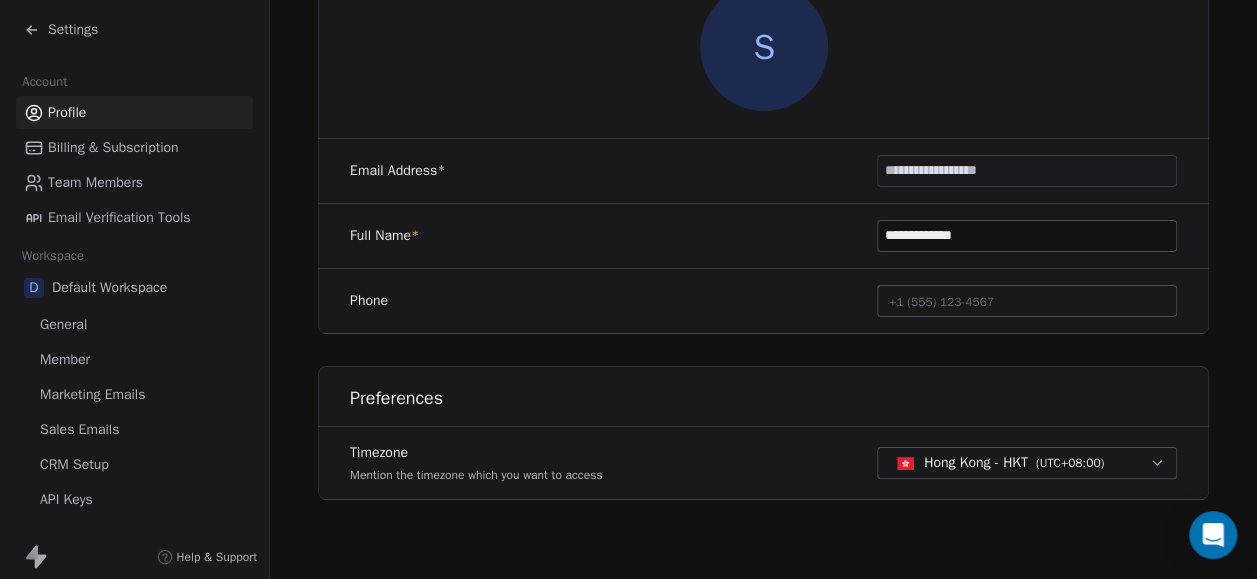 scroll, scrollTop: 0, scrollLeft: 0, axis: both 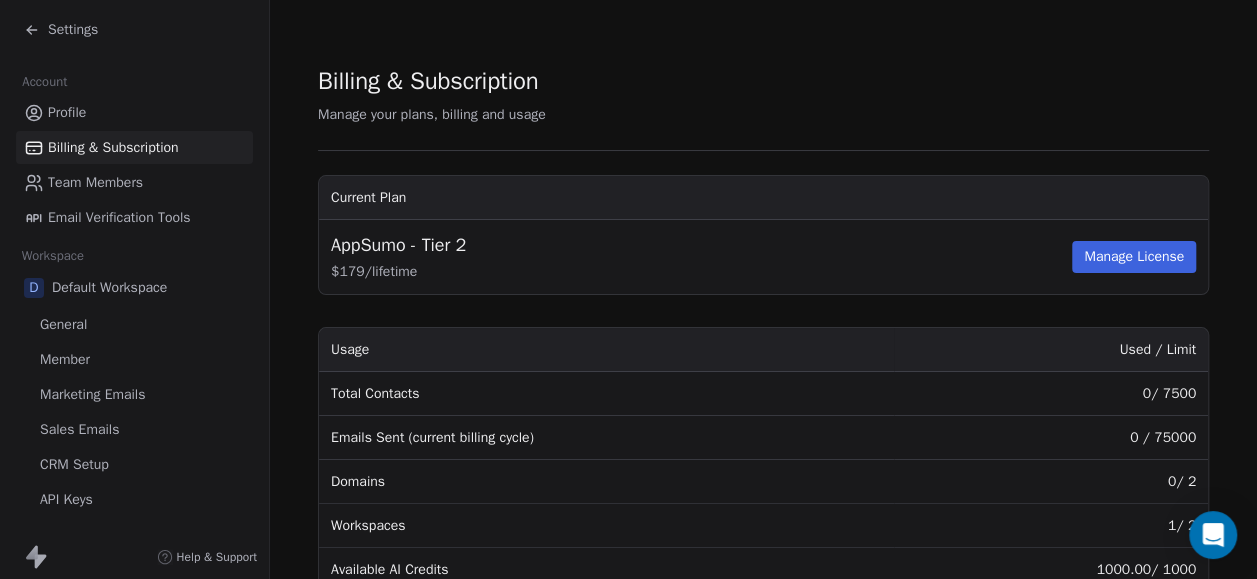click on "Team Members" at bounding box center (95, 182) 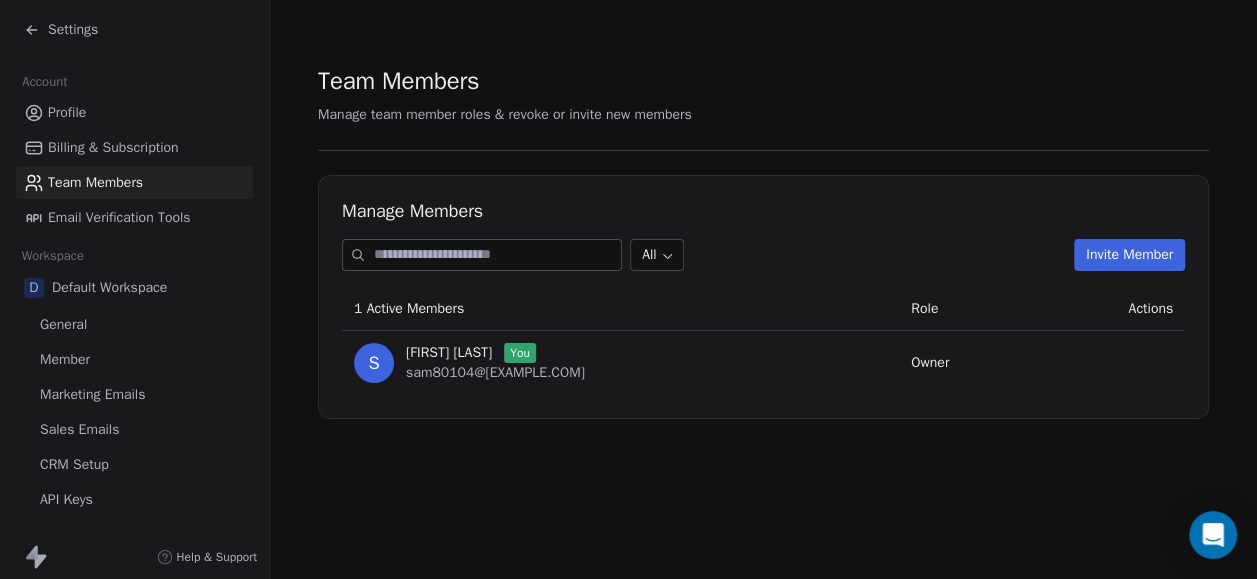click on "Email Verification Tools" at bounding box center (134, 217) 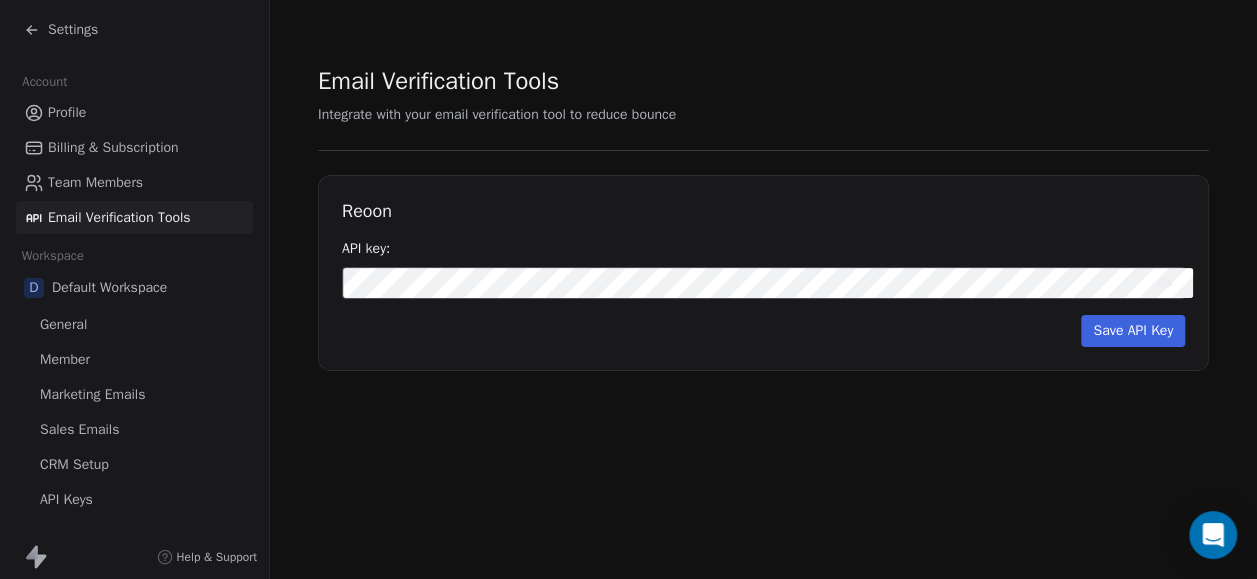 scroll, scrollTop: 51, scrollLeft: 0, axis: vertical 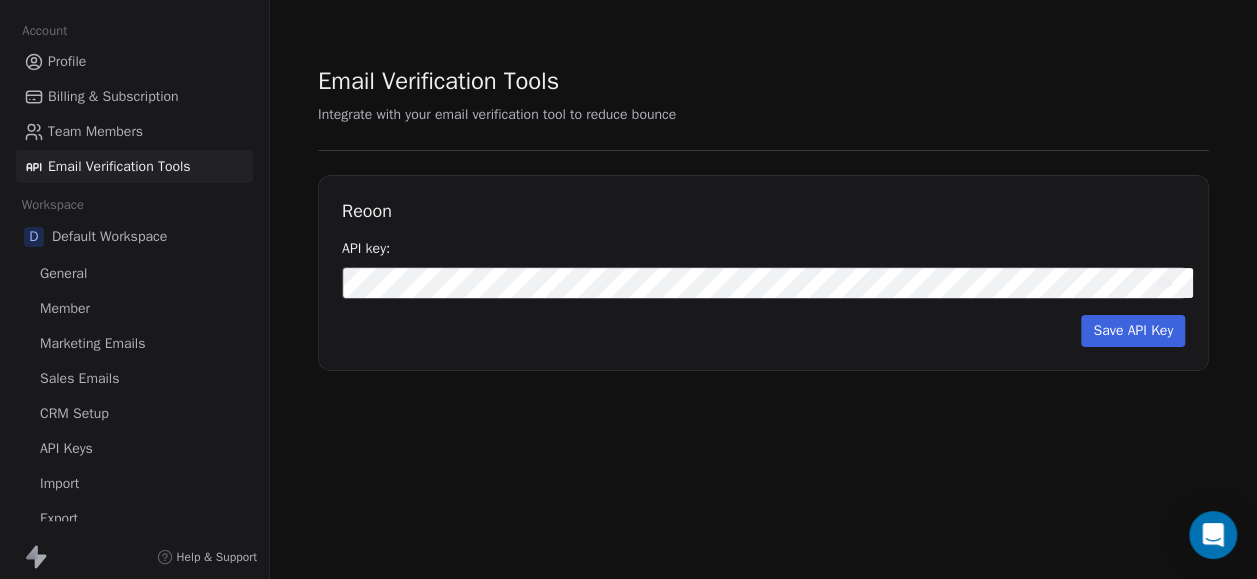 click on "Default Workspace" at bounding box center (109, 237) 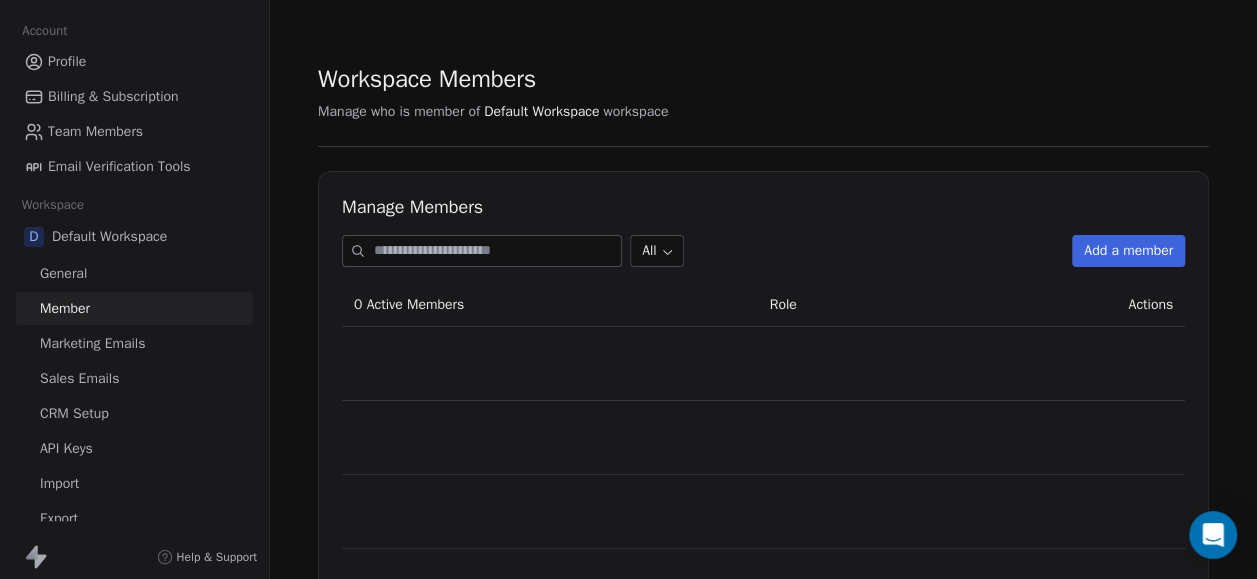 click on "General" at bounding box center [63, 273] 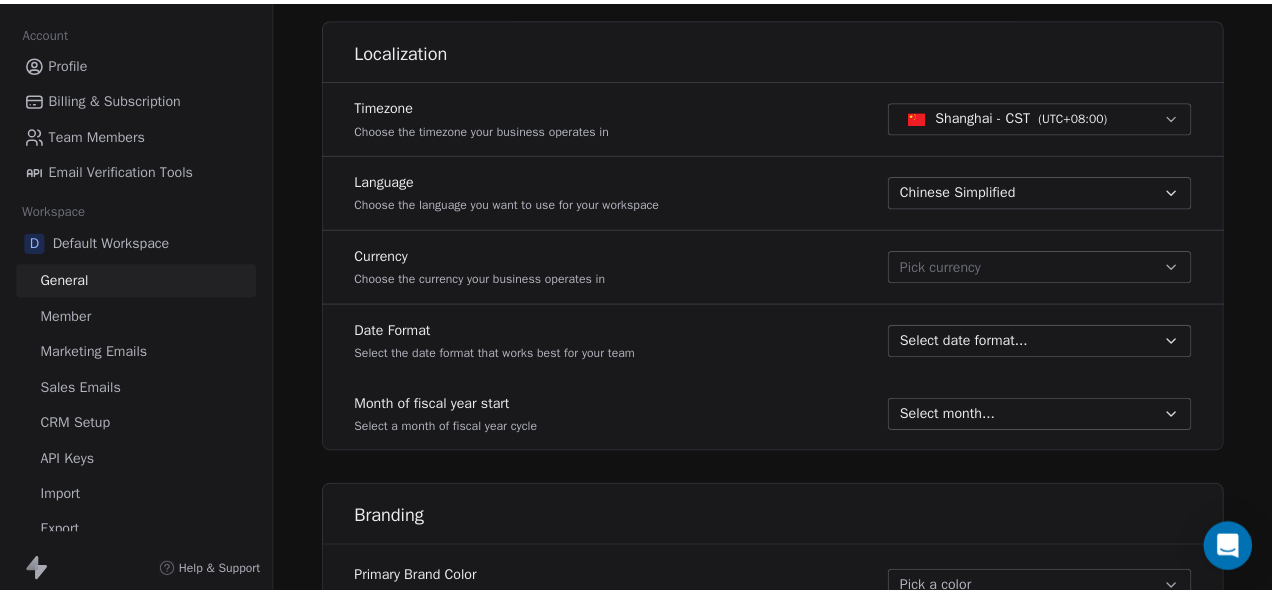 scroll, scrollTop: 800, scrollLeft: 0, axis: vertical 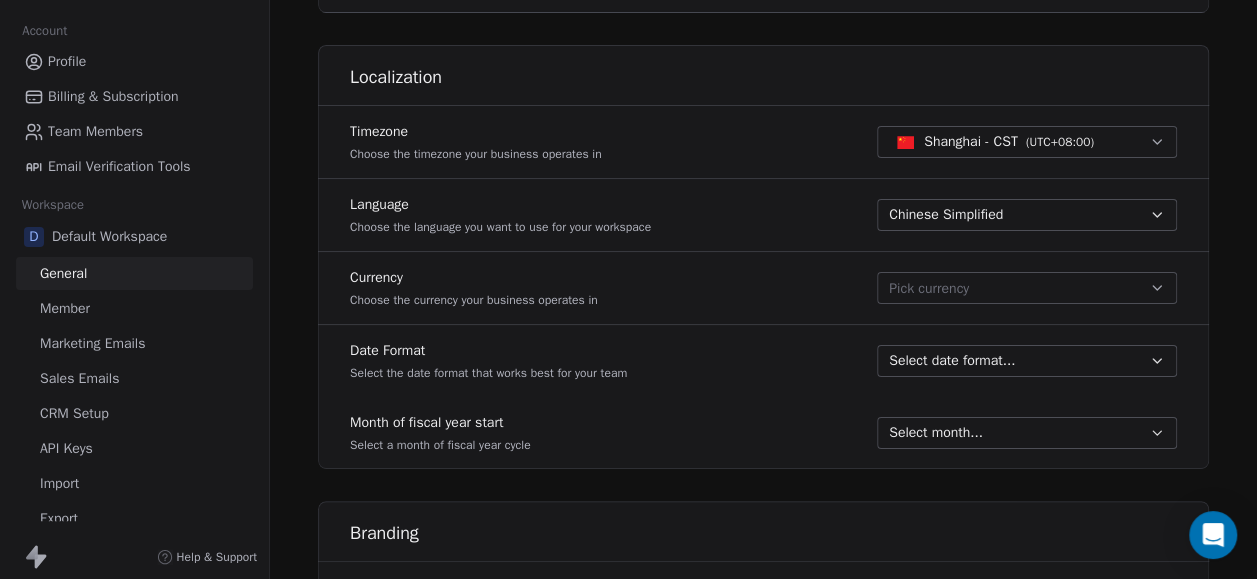 click on "Chinese Simplified" at bounding box center (1027, 215) 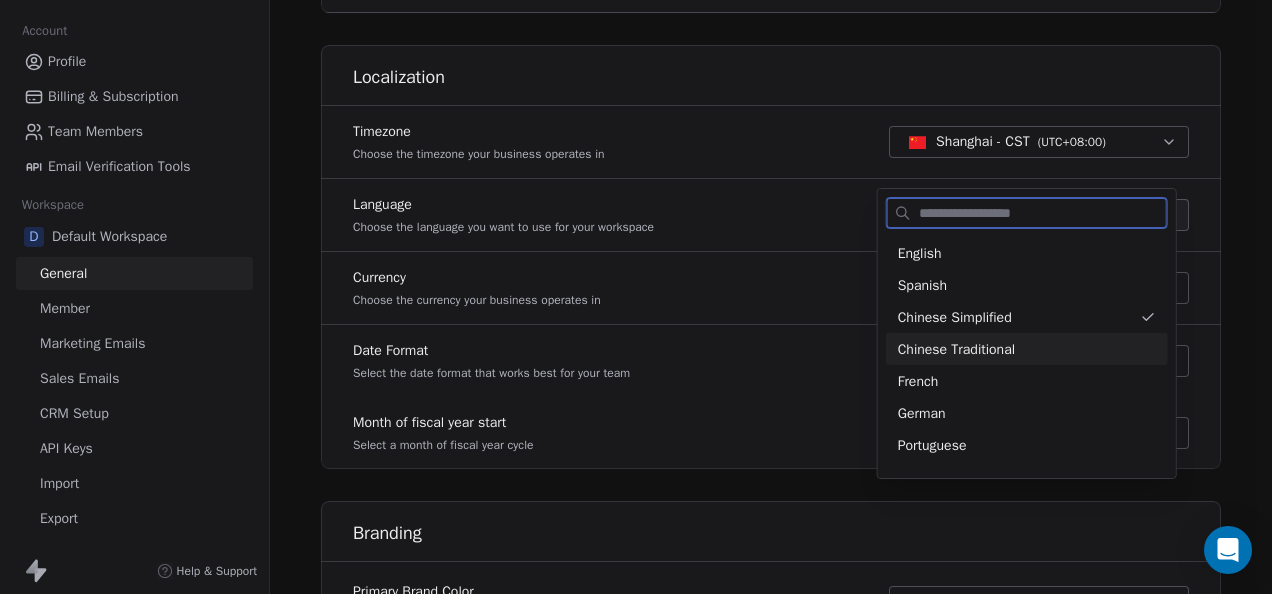 click on "Chinese Traditional" at bounding box center [1027, 349] 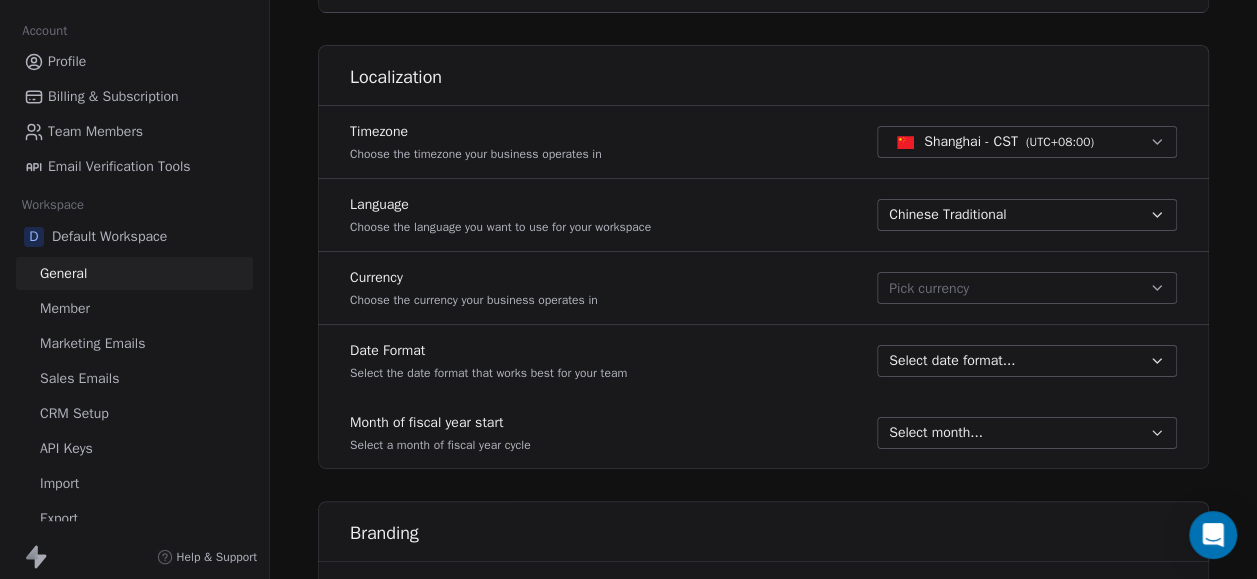 click on "Currency Choose the currency your business operates in Pick currency" at bounding box center [763, 288] 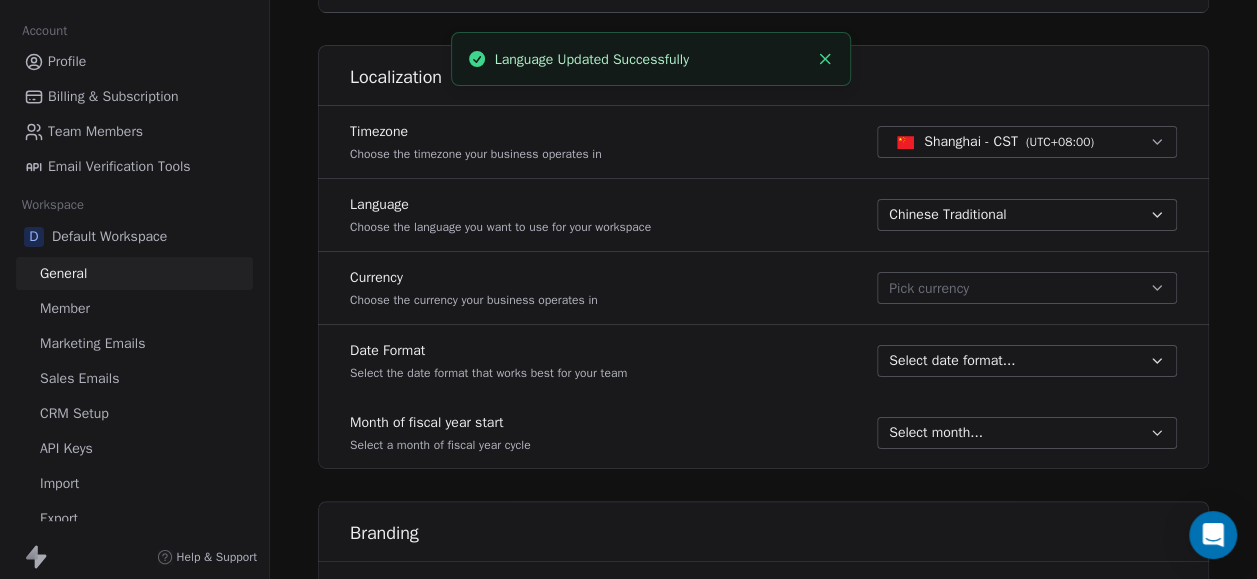 click on "Shanghai - CST" at bounding box center (971, 142) 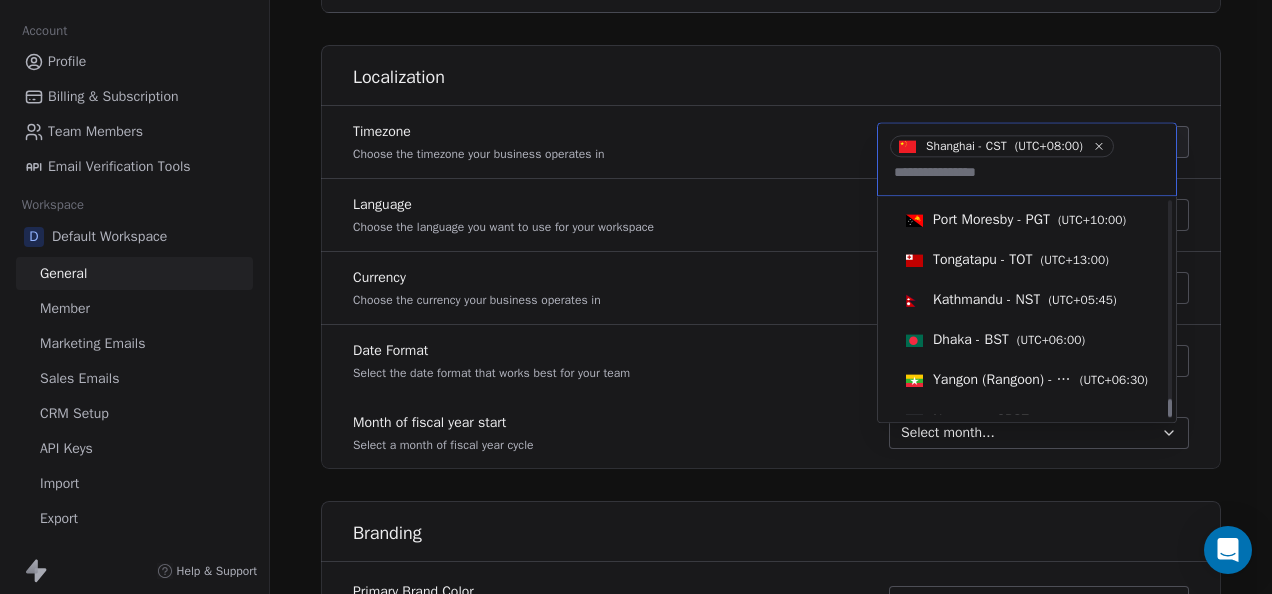 scroll, scrollTop: 3270, scrollLeft: 0, axis: vertical 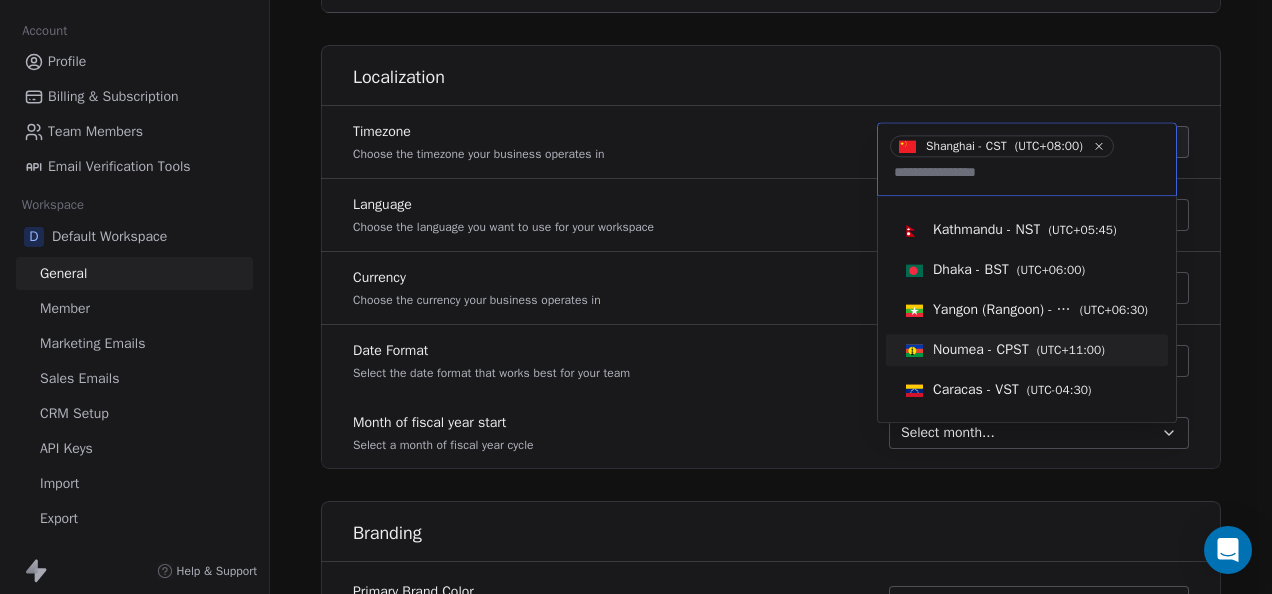 type on "*" 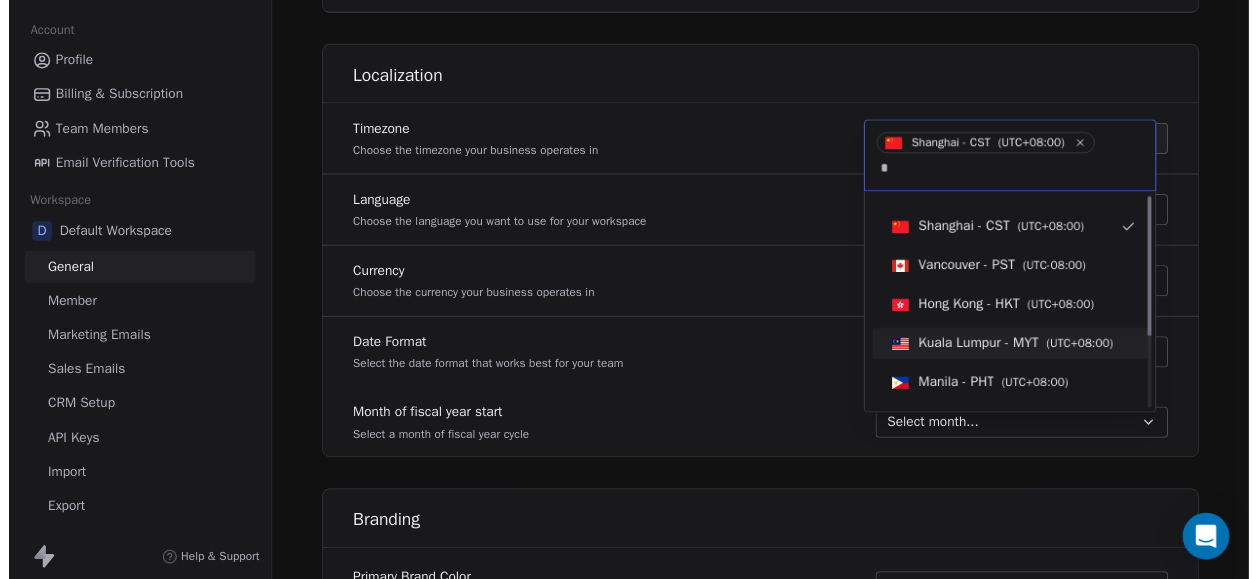 scroll, scrollTop: 0, scrollLeft: 0, axis: both 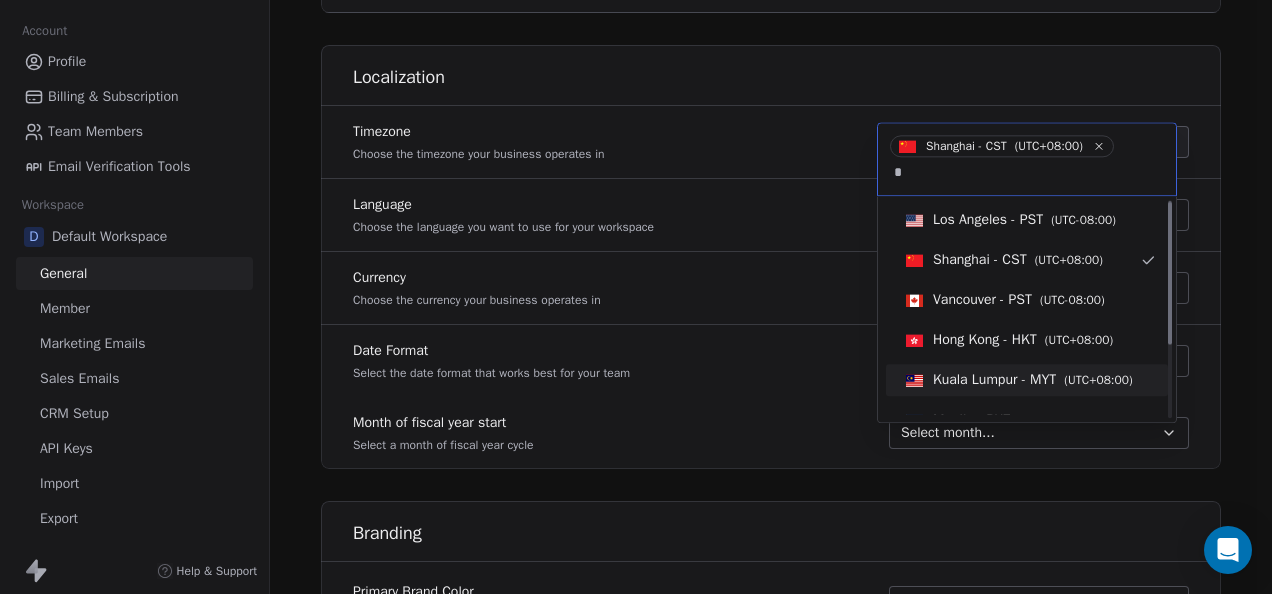 type 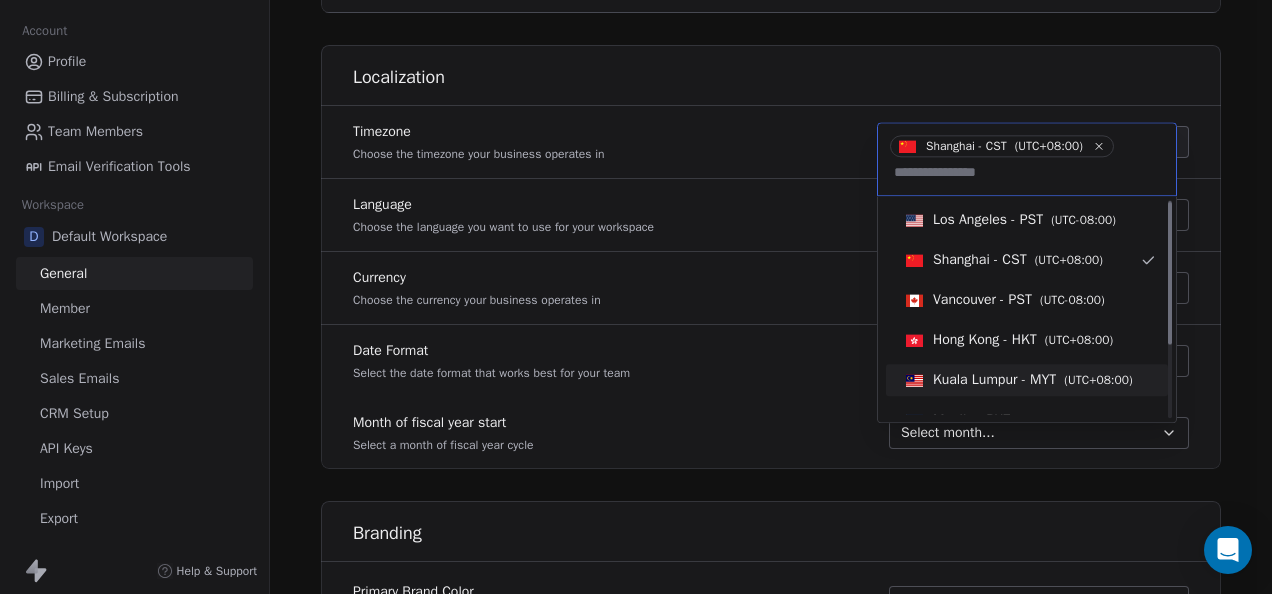 click on "**********" at bounding box center [636, 297] 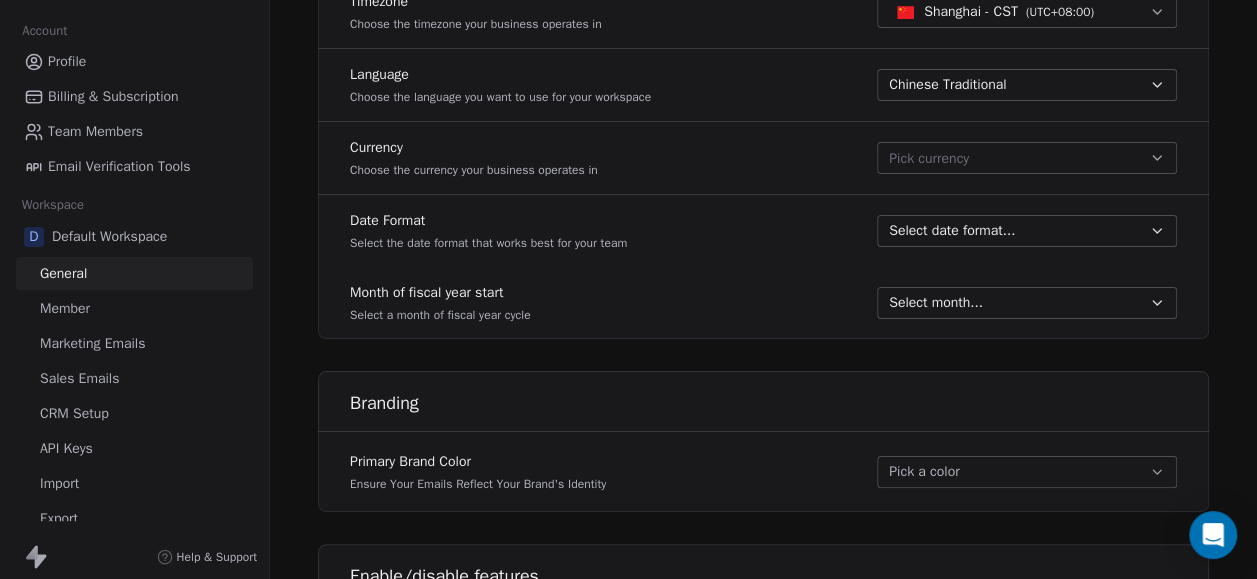 scroll, scrollTop: 900, scrollLeft: 0, axis: vertical 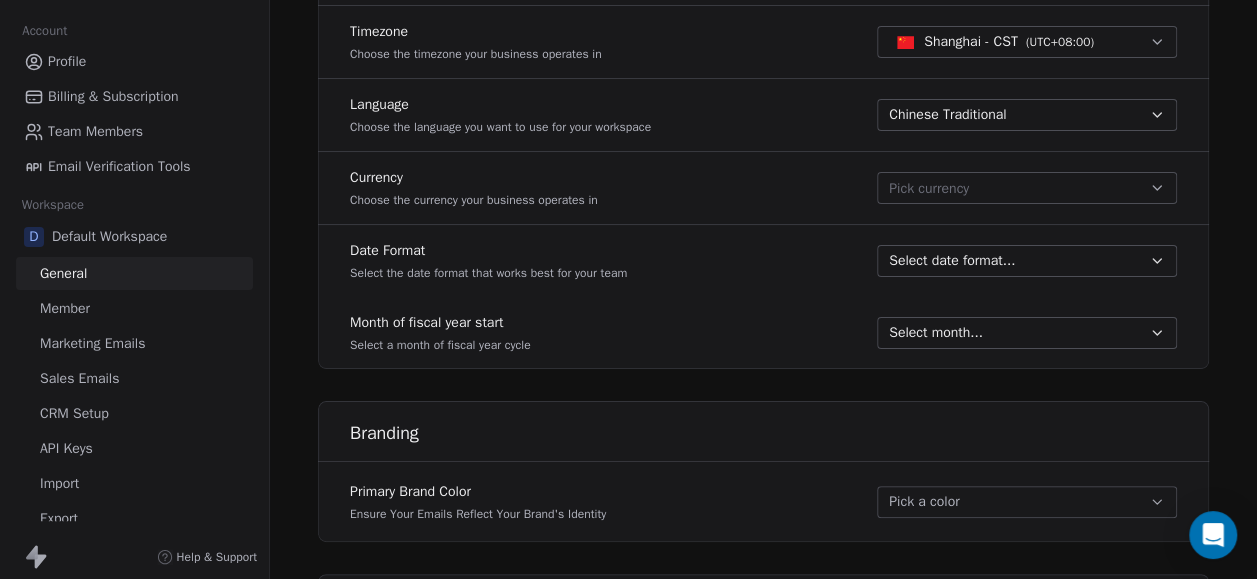 click on "Pick currency" at bounding box center (929, 188) 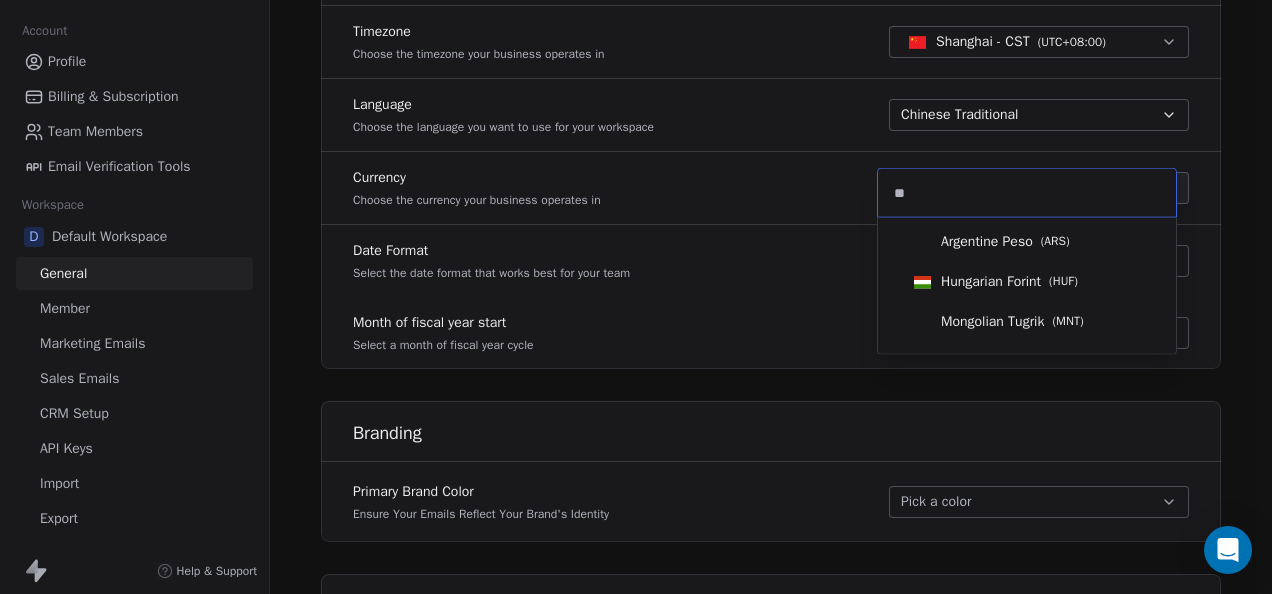 type on "*" 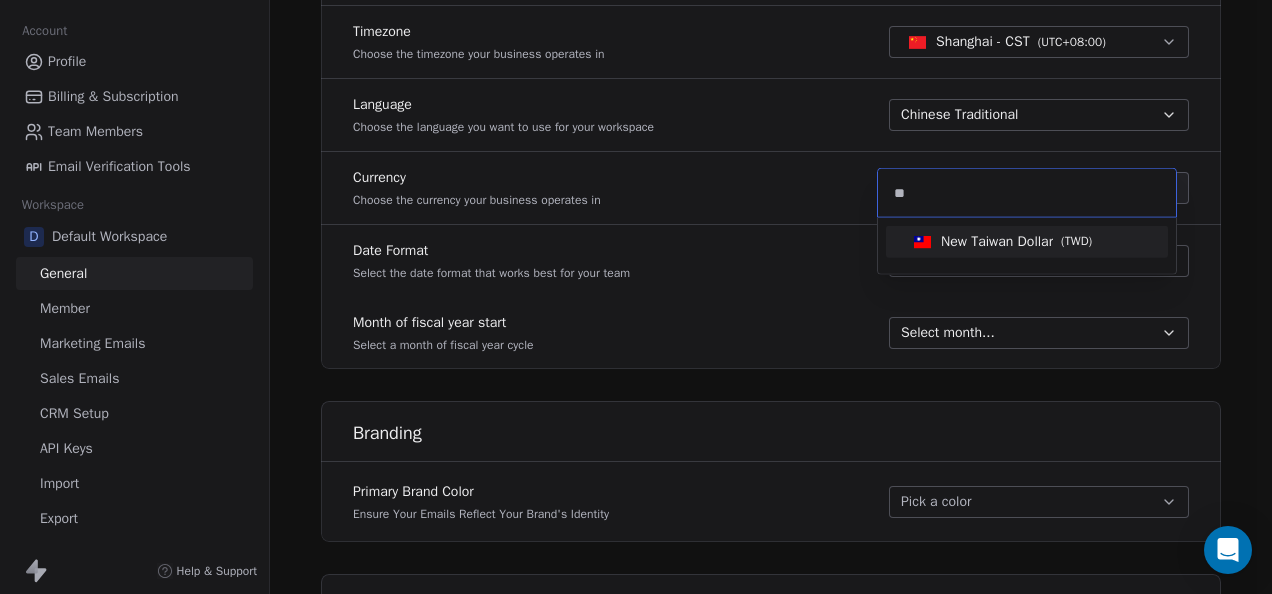 type on "**" 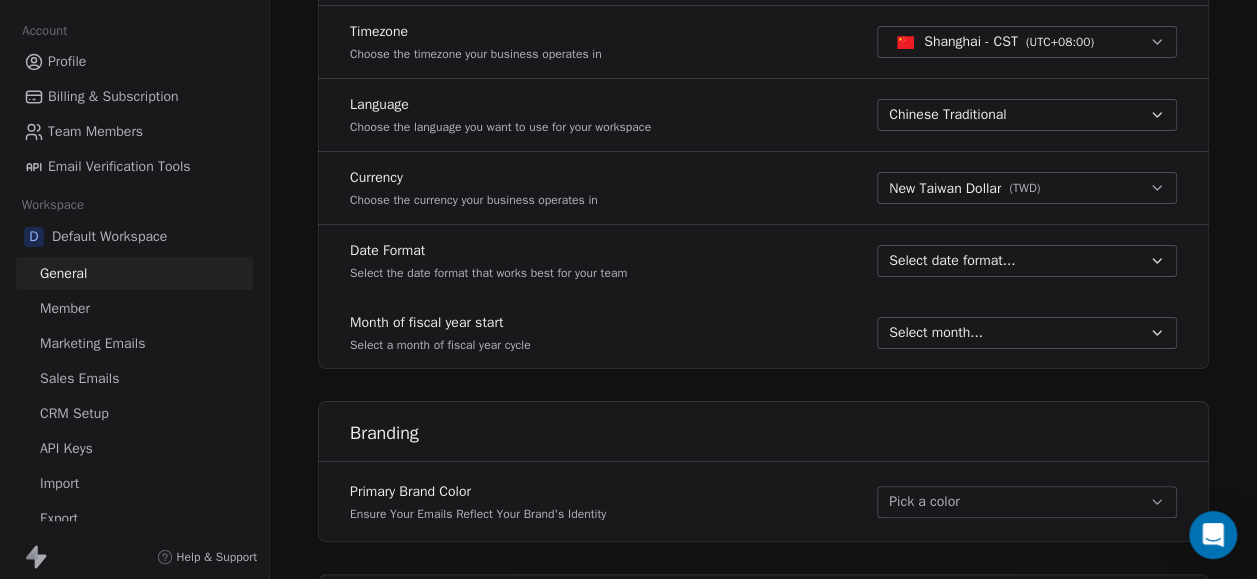 click on "Date Format Select the date format that works best for your team Select date format..." at bounding box center (763, 261) 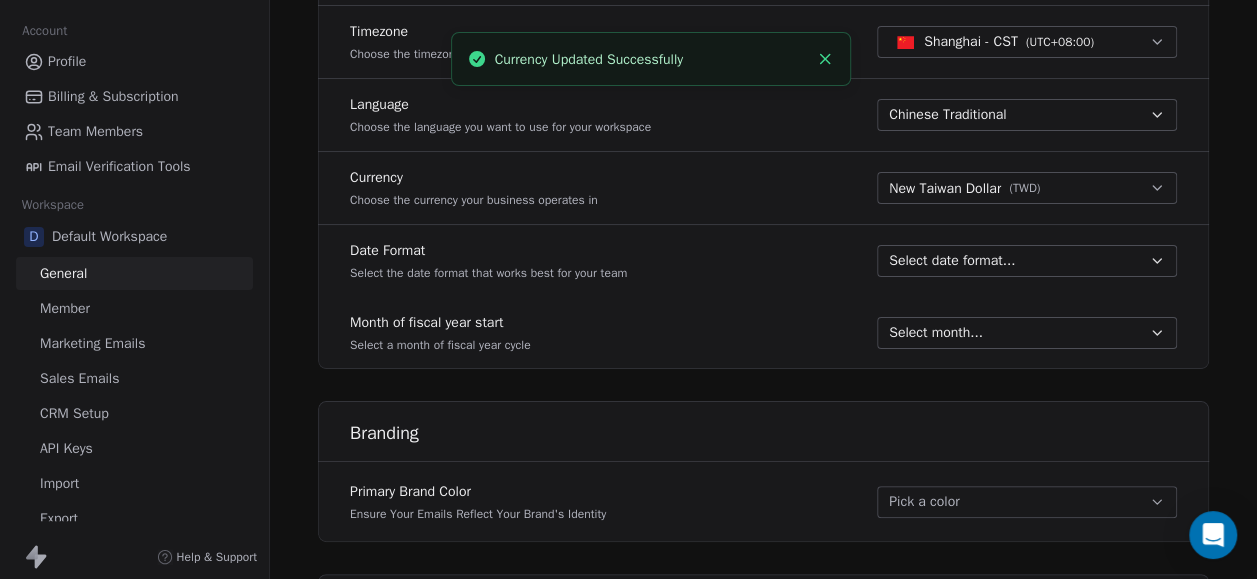 scroll, scrollTop: 800, scrollLeft: 0, axis: vertical 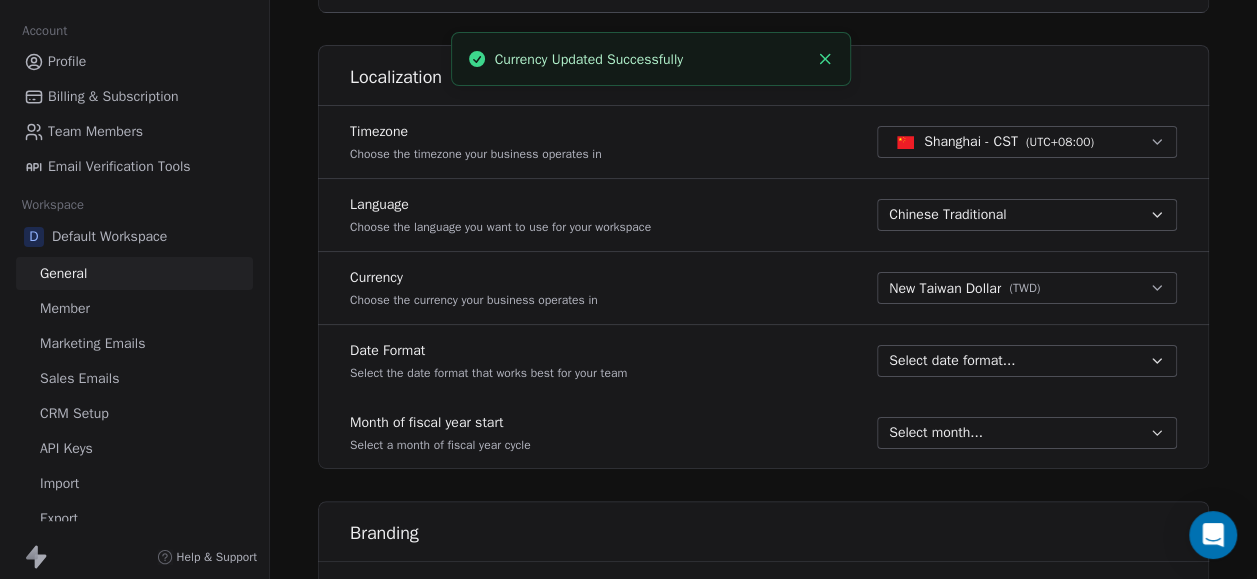 click on "Shanghai - CST ( UTC+08:00 )" at bounding box center (1009, 142) 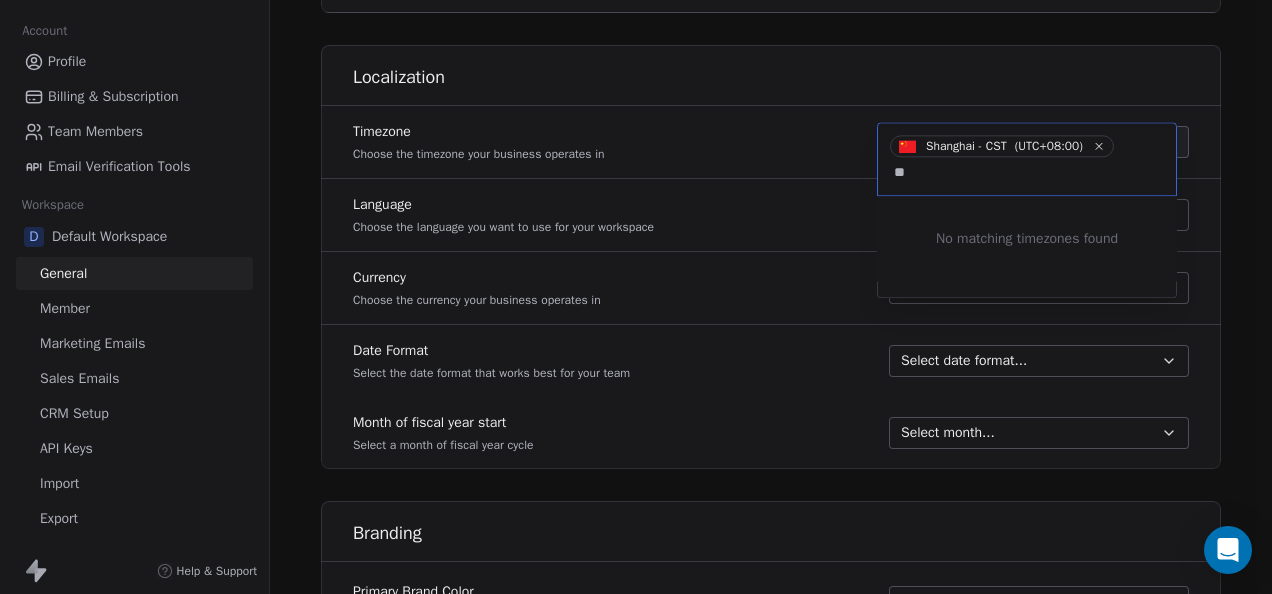 type on "*" 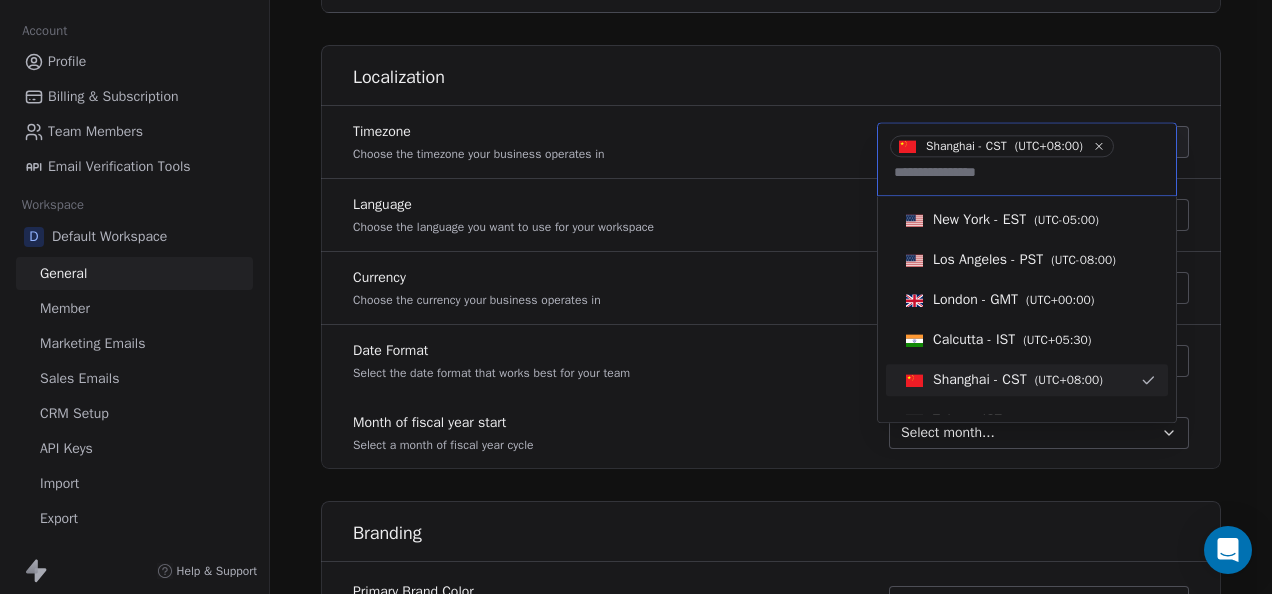 type on "*" 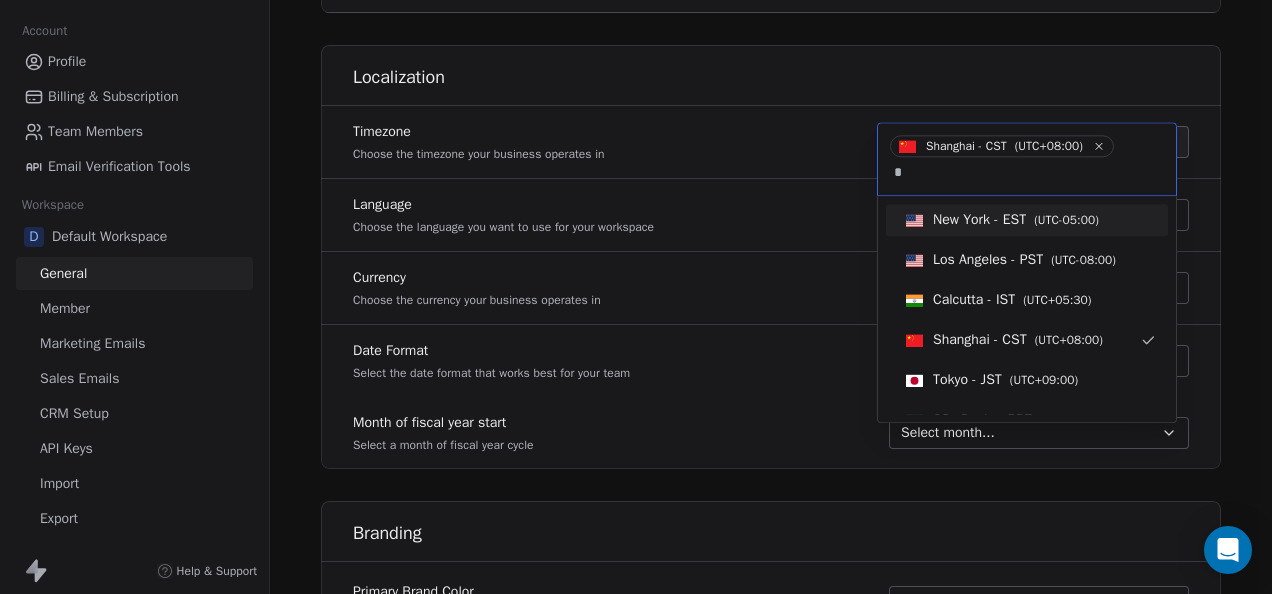 type 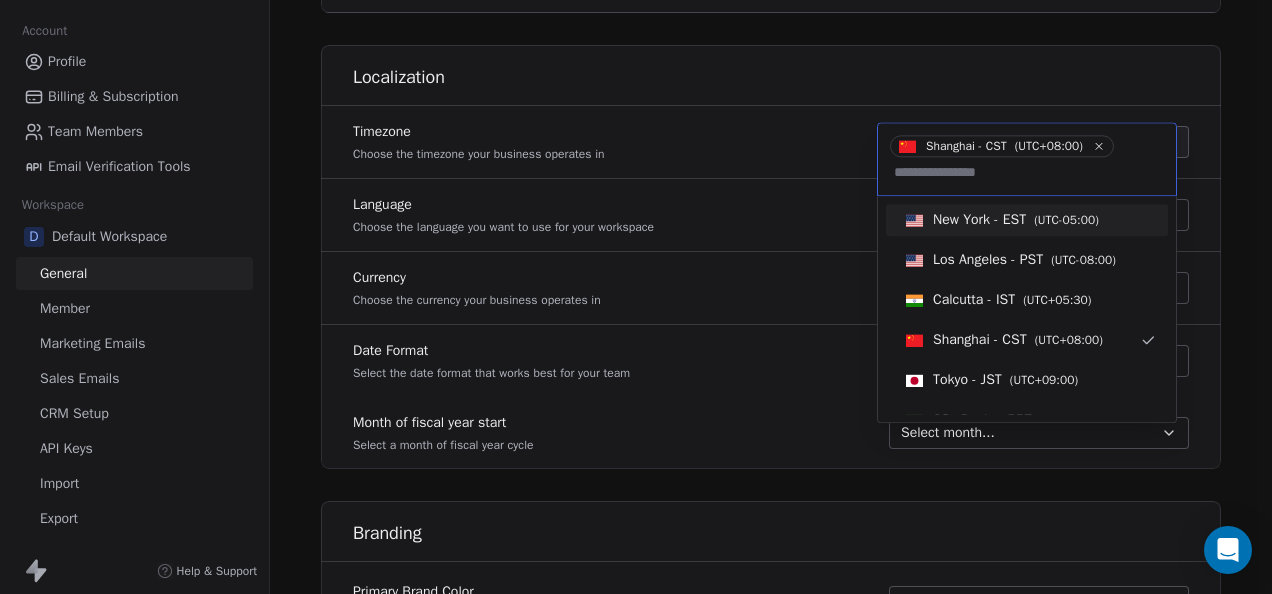 click on "**********" at bounding box center [636, 297] 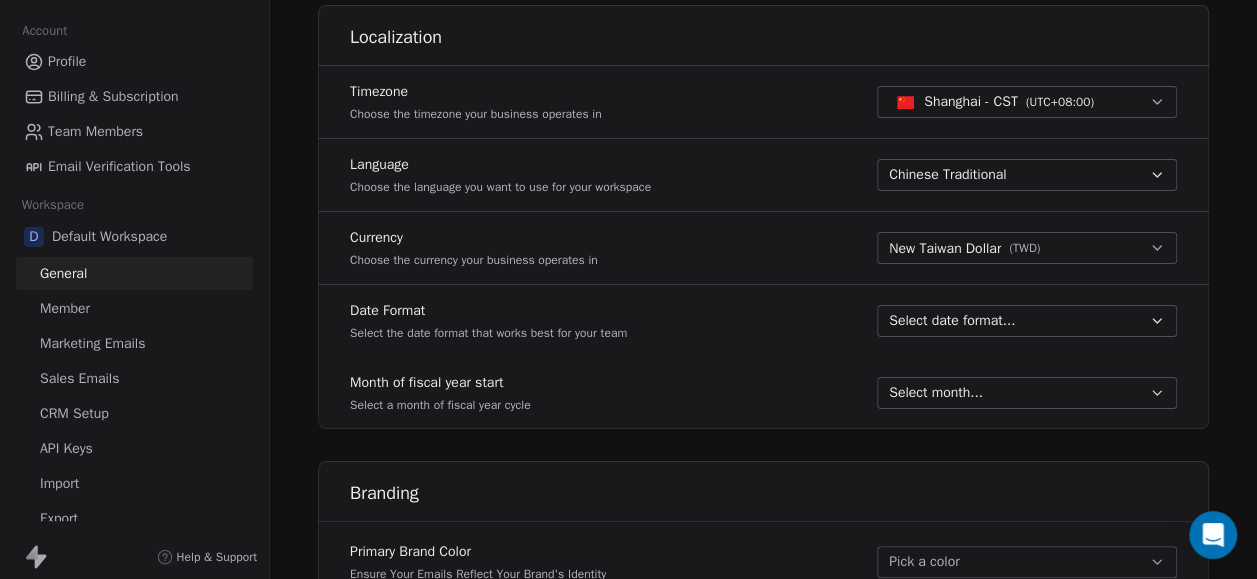scroll, scrollTop: 900, scrollLeft: 0, axis: vertical 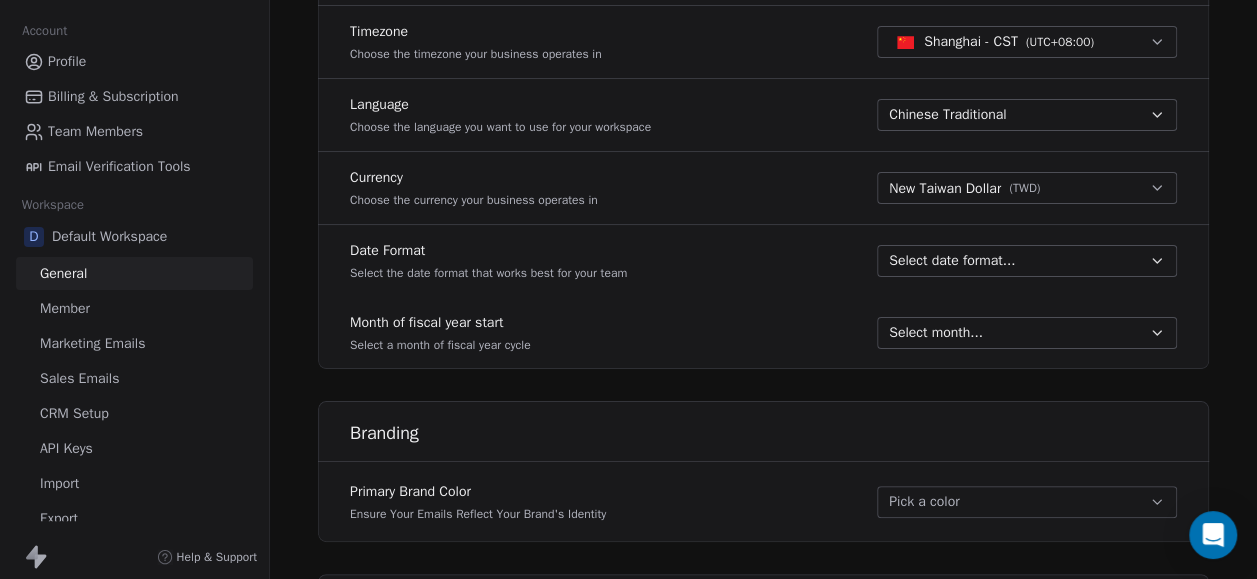 click on "Shanghai - CST" at bounding box center (971, 42) 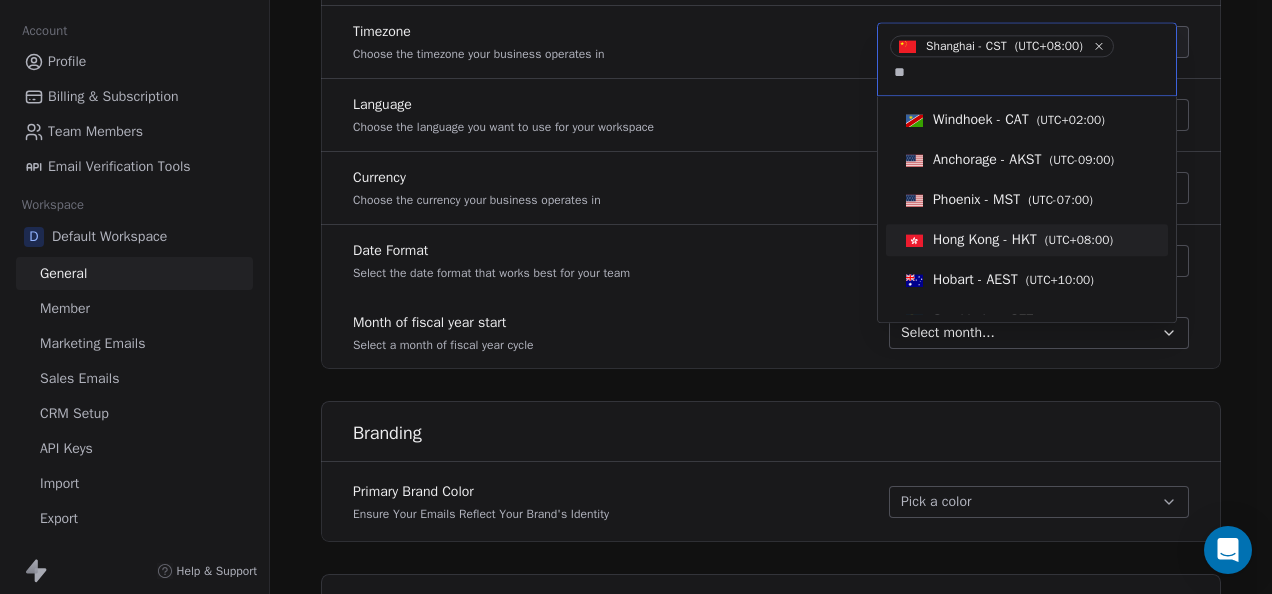 type on "**" 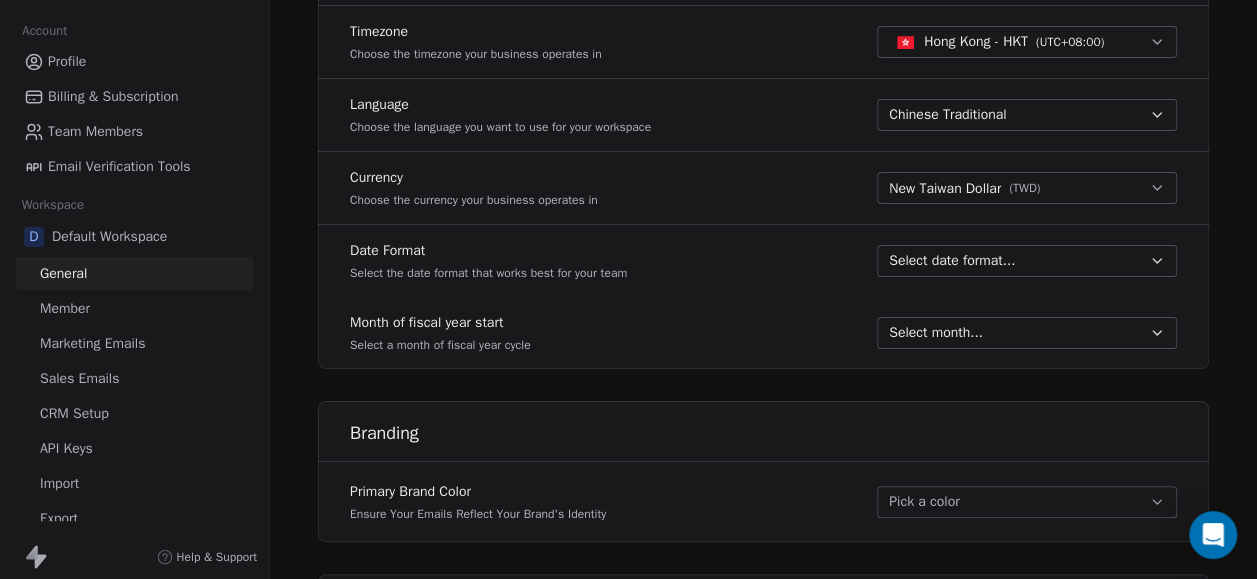 click on "Currency Choose the currency your business operates in New Taiwan Dollar ( TWD )" at bounding box center [763, 188] 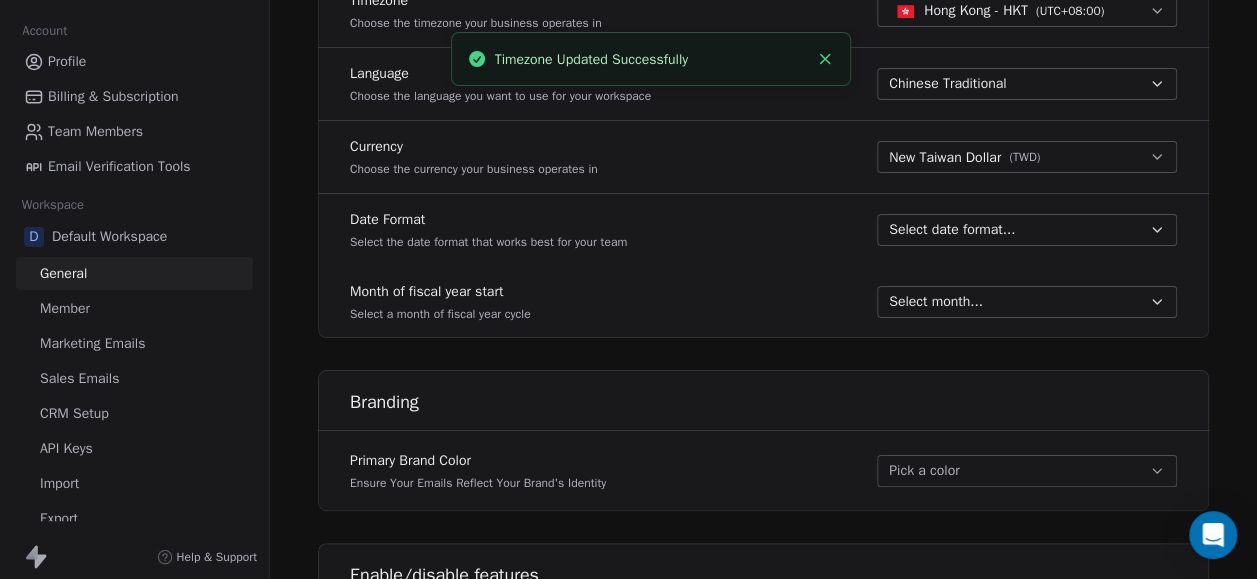 scroll, scrollTop: 900, scrollLeft: 0, axis: vertical 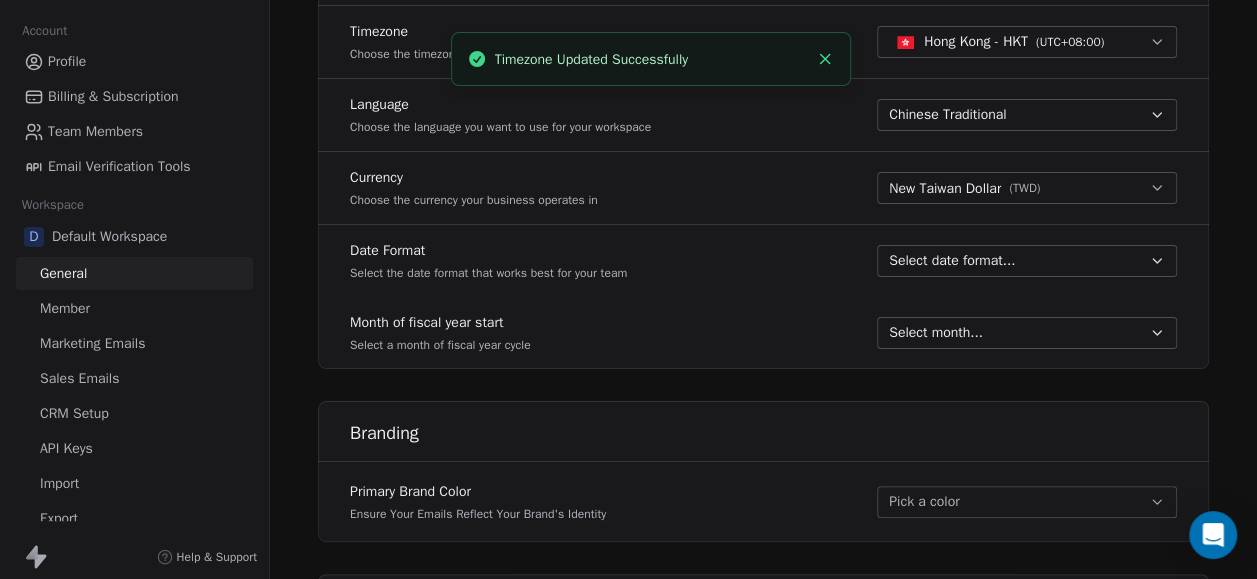 click on "Select date format..." at bounding box center [952, 261] 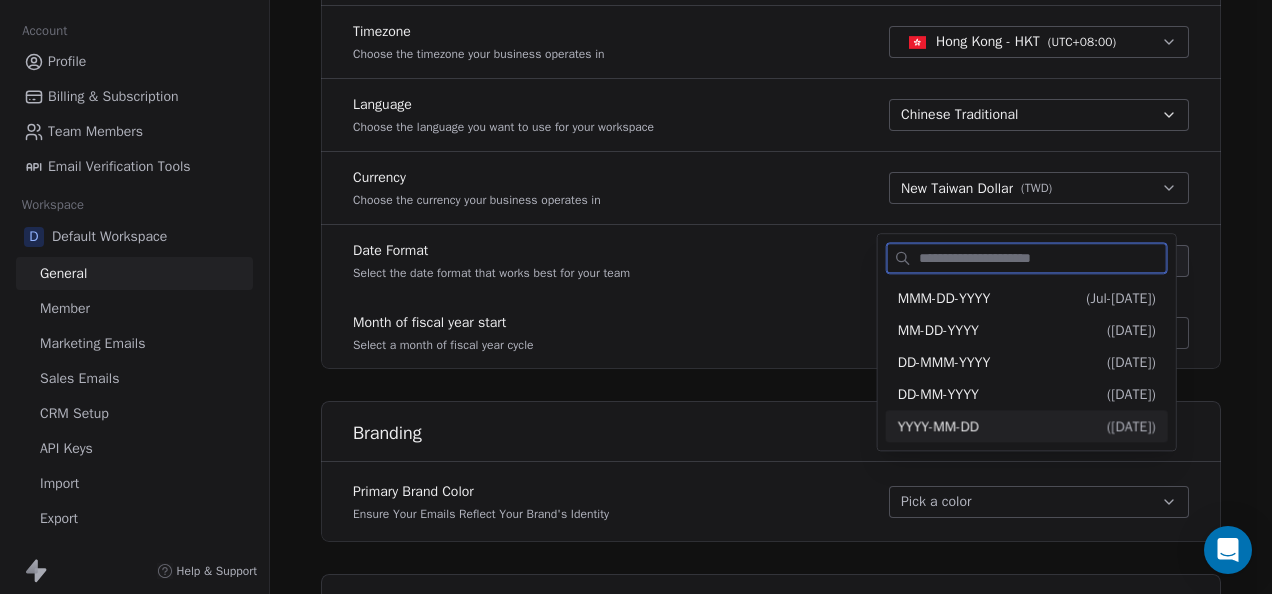 click on "YYYY-MM-DD" at bounding box center (938, 426) 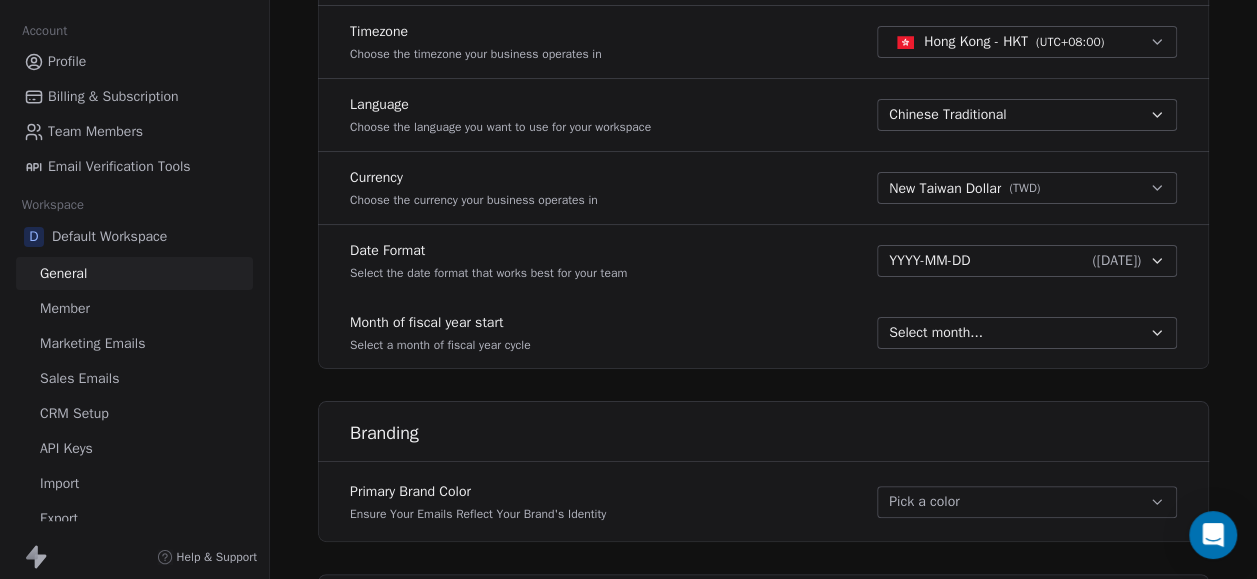 click on "Month of fiscal year start Select a month of fiscal year cycle Select month..." at bounding box center (763, 333) 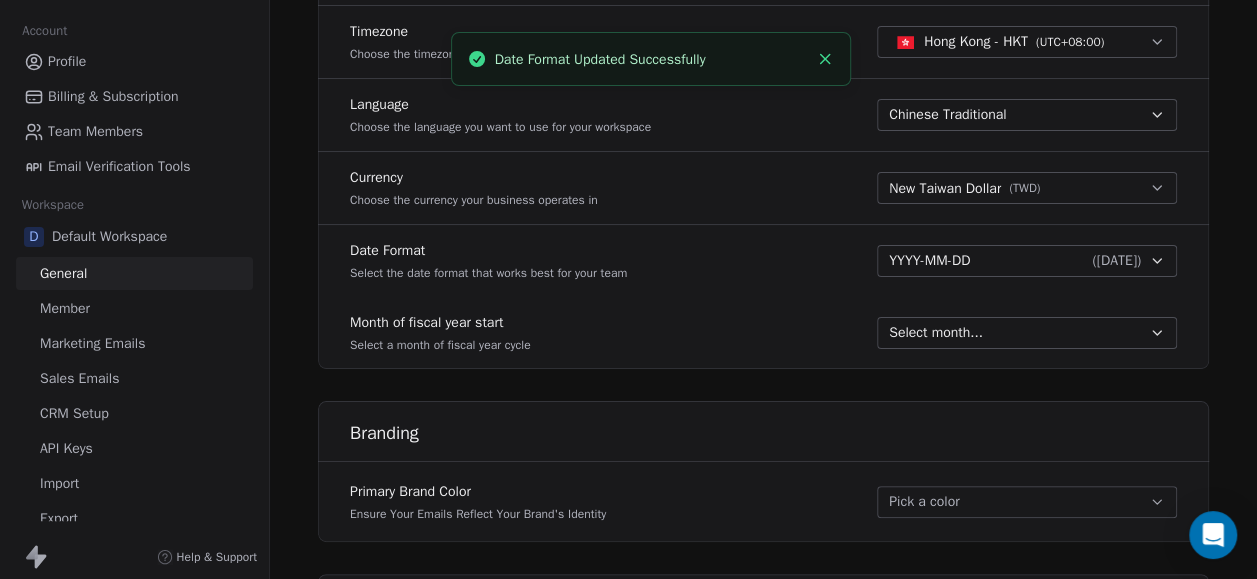 click on "Select month..." at bounding box center (936, 333) 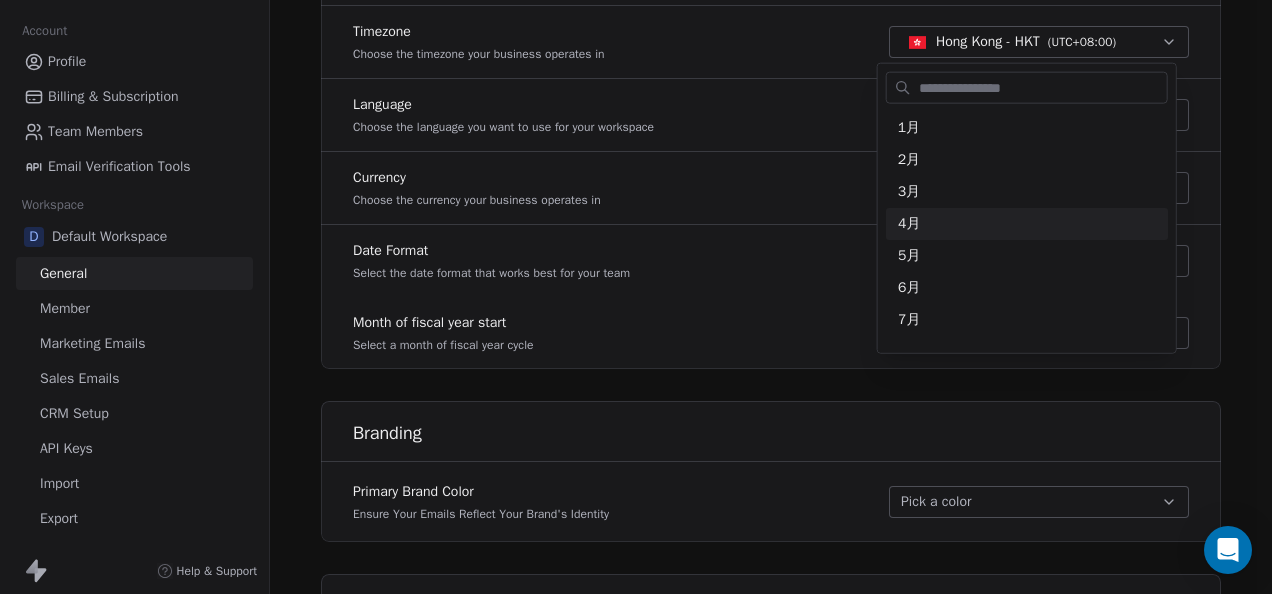 click on "**********" at bounding box center [636, 297] 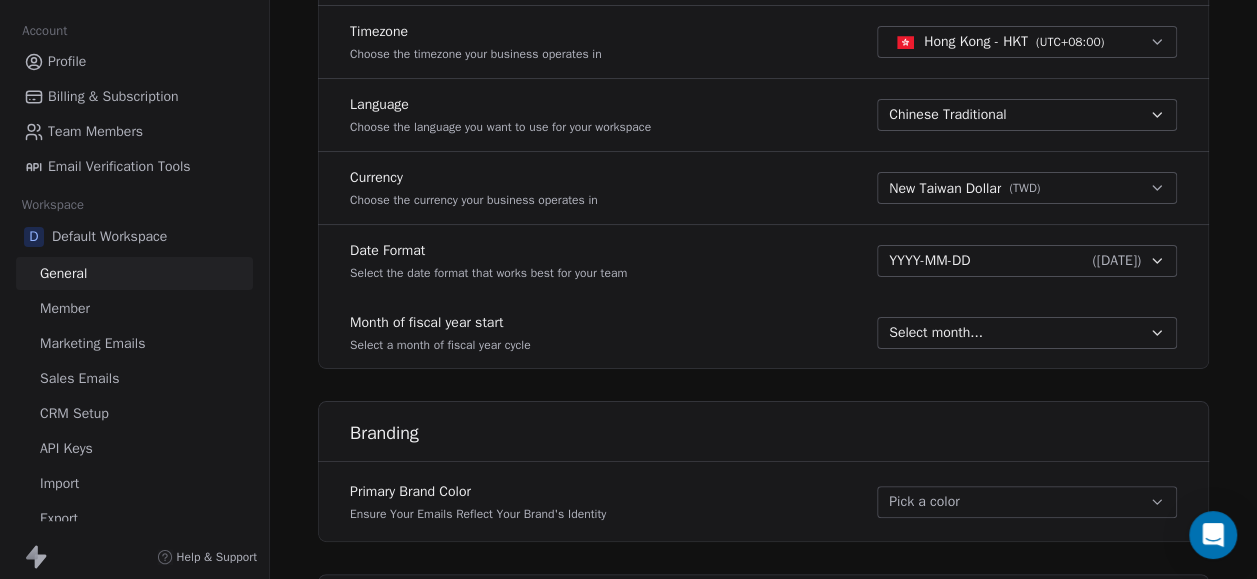 drag, startPoint x: 748, startPoint y: 337, endPoint x: 697, endPoint y: 286, distance: 72.12489 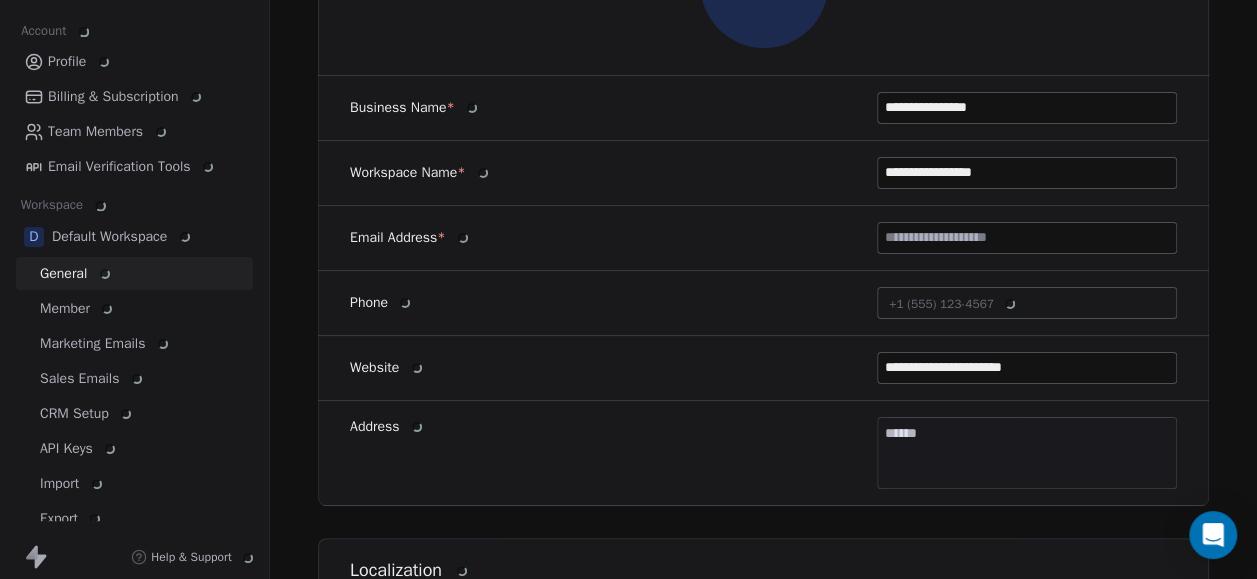 scroll, scrollTop: 400, scrollLeft: 0, axis: vertical 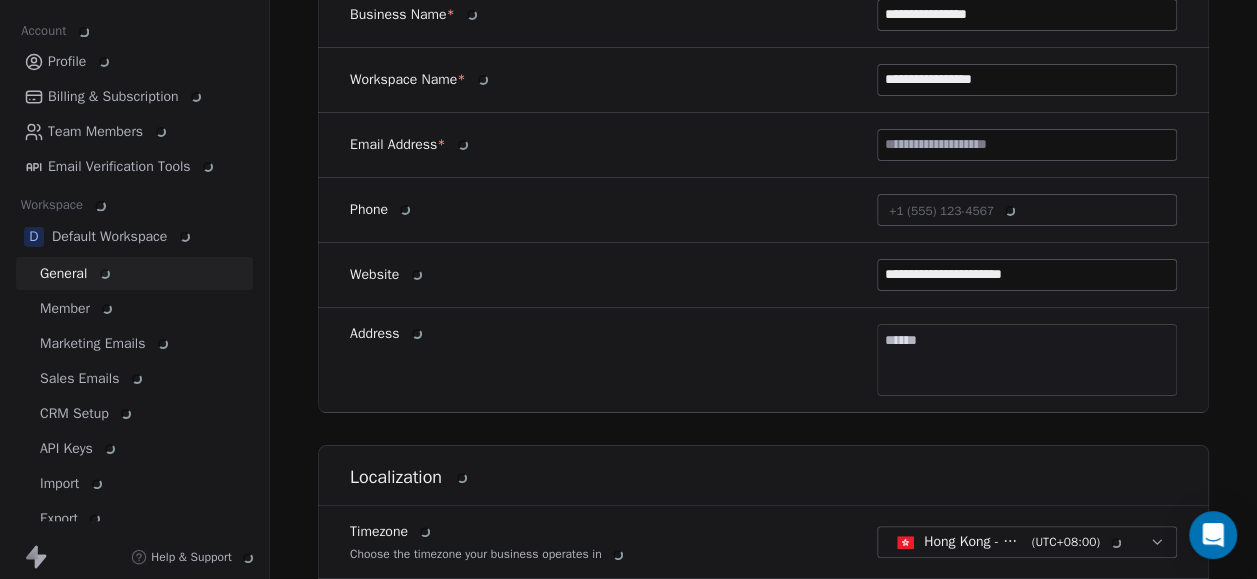 click on "**********" at bounding box center [628, 289] 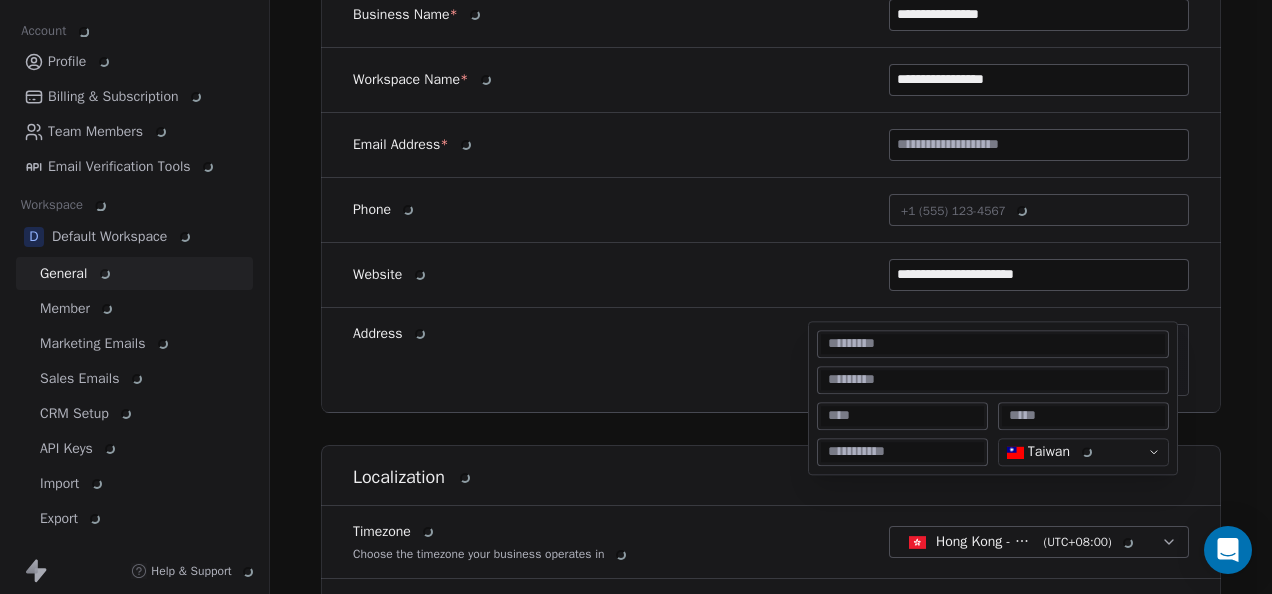 click on "**********" at bounding box center [636, 297] 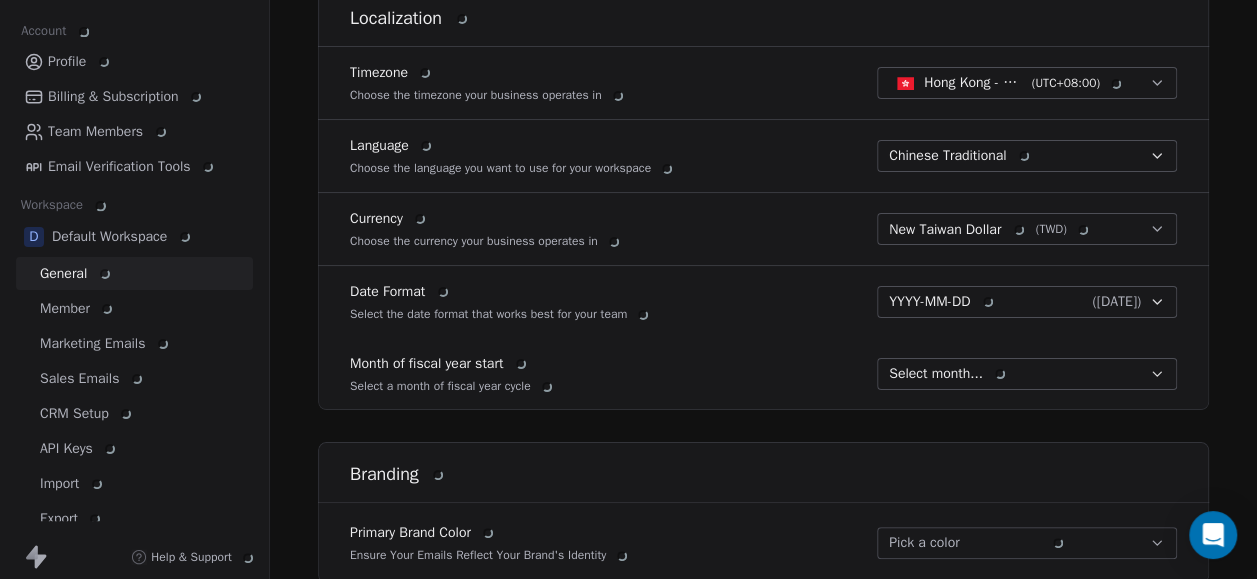 scroll, scrollTop: 900, scrollLeft: 0, axis: vertical 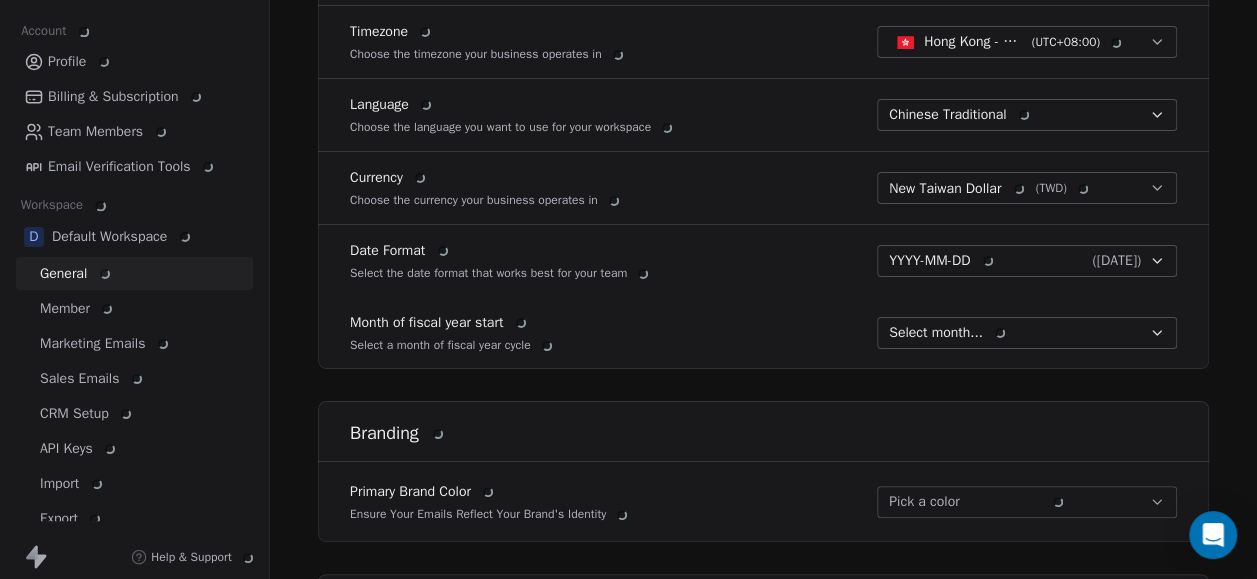 click on "Select a month of fiscal year cycle" at bounding box center (453, 345) 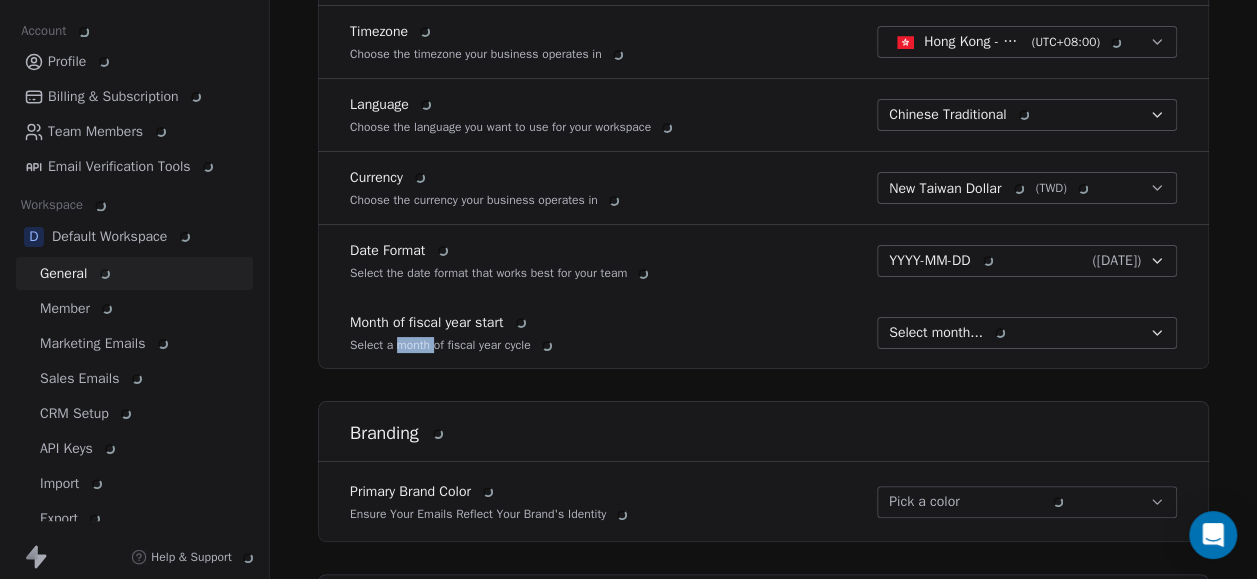 click on "Select a month of fiscal year cycle" at bounding box center [453, 345] 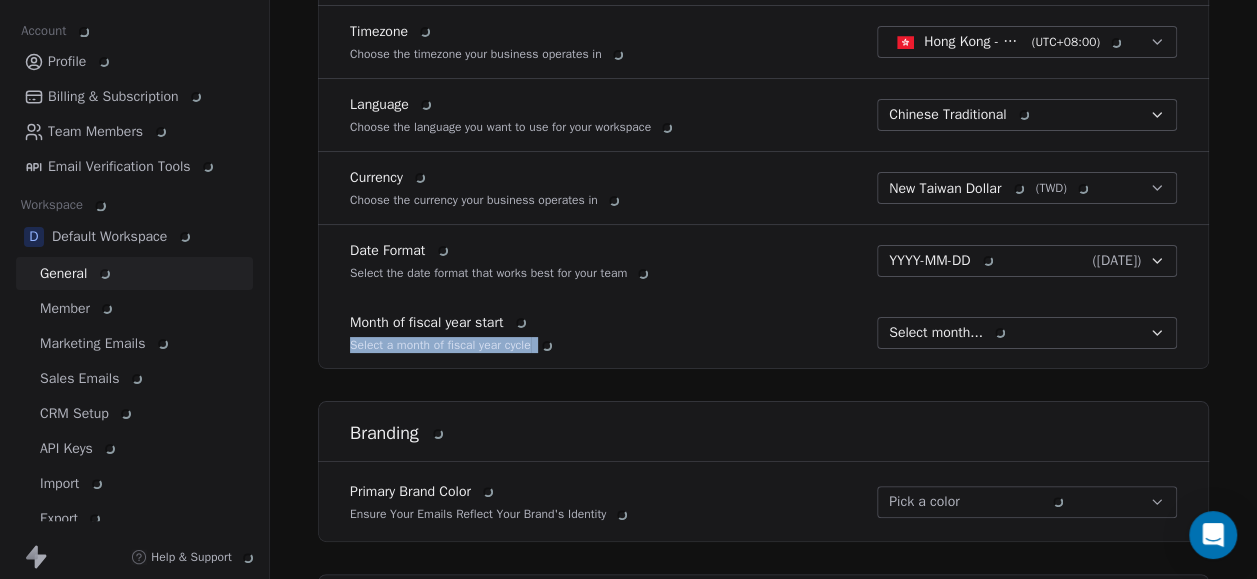 click on "Select a month of fiscal year cycle" at bounding box center [453, 345] 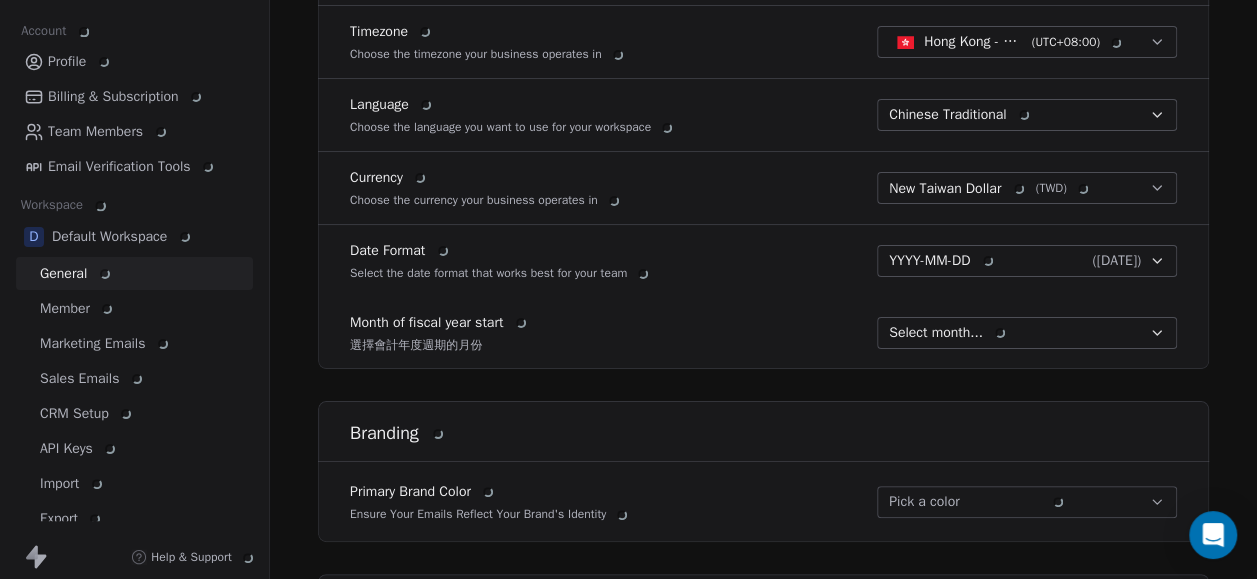 click at bounding box center (996, 332) 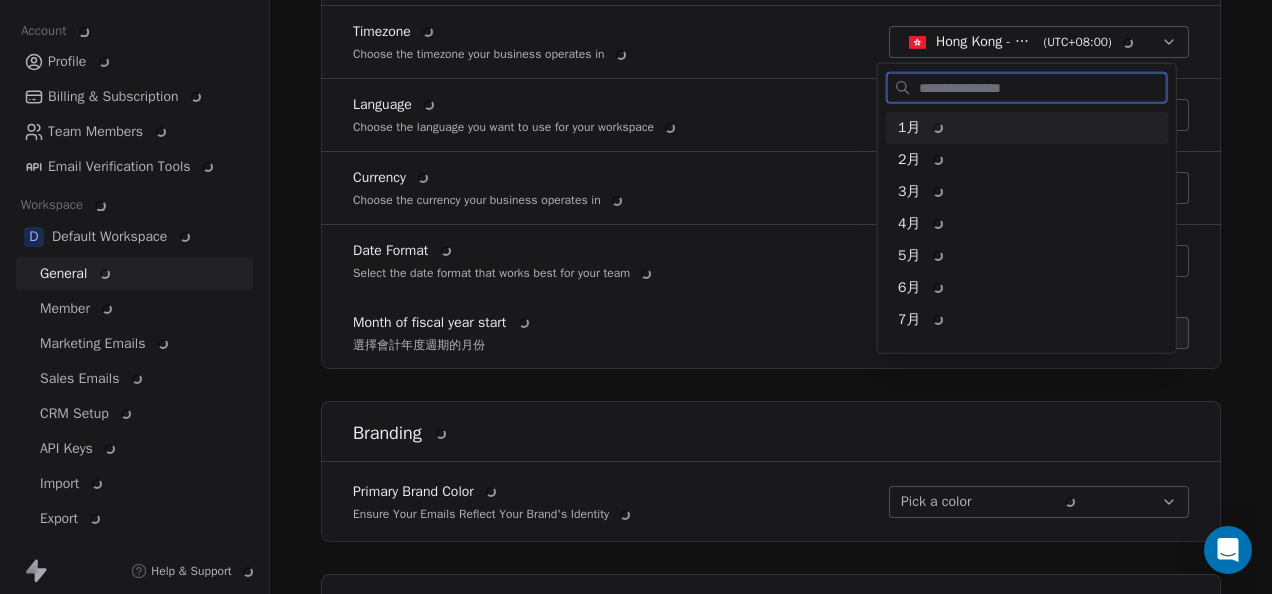 click at bounding box center [938, 128] 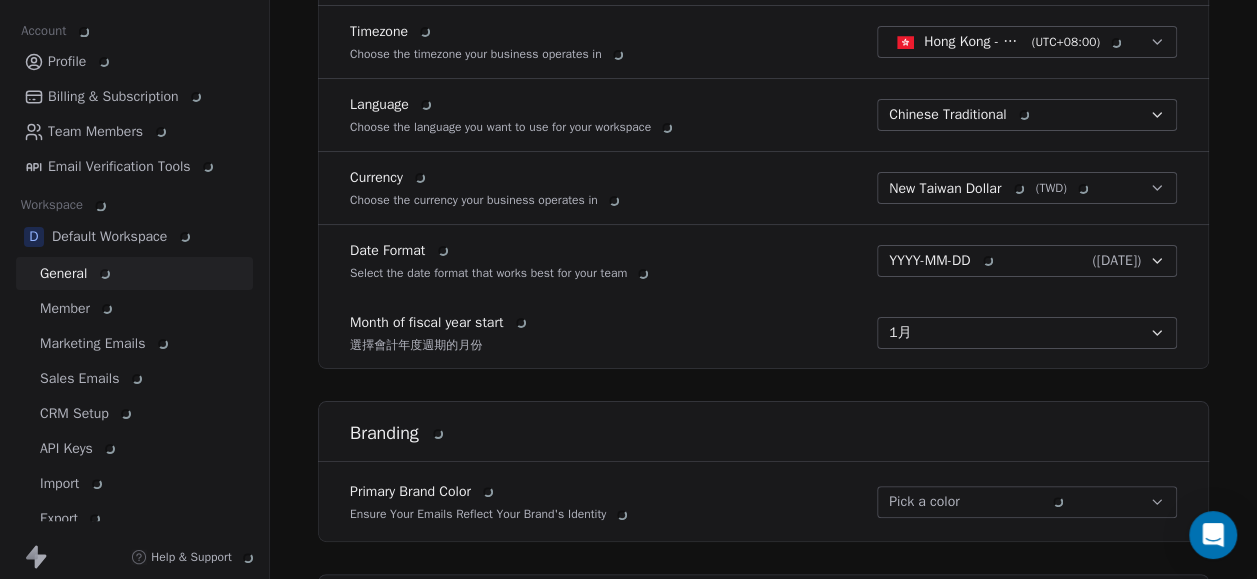 click on "**********" at bounding box center [763, 90] 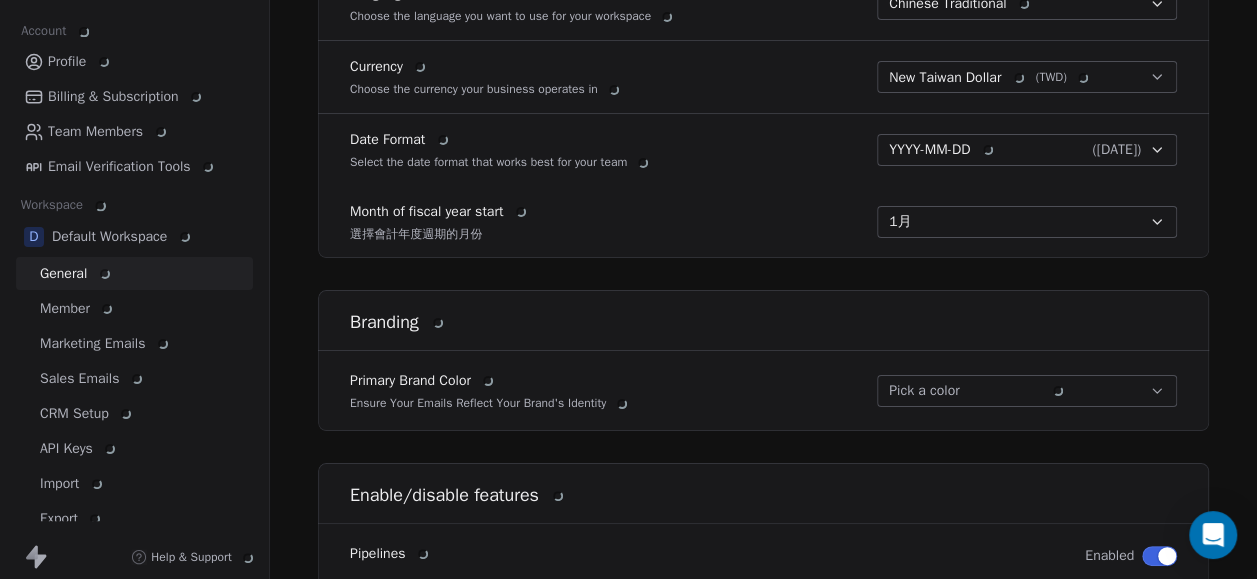 scroll, scrollTop: 1100, scrollLeft: 0, axis: vertical 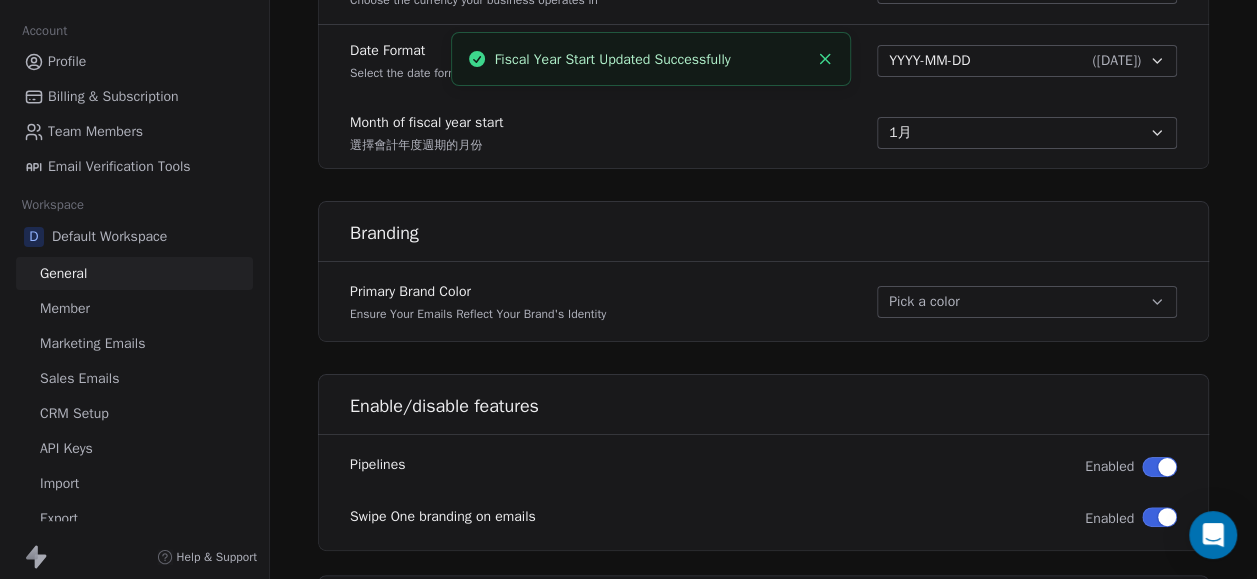 click on "Pick a color" at bounding box center [1027, 302] 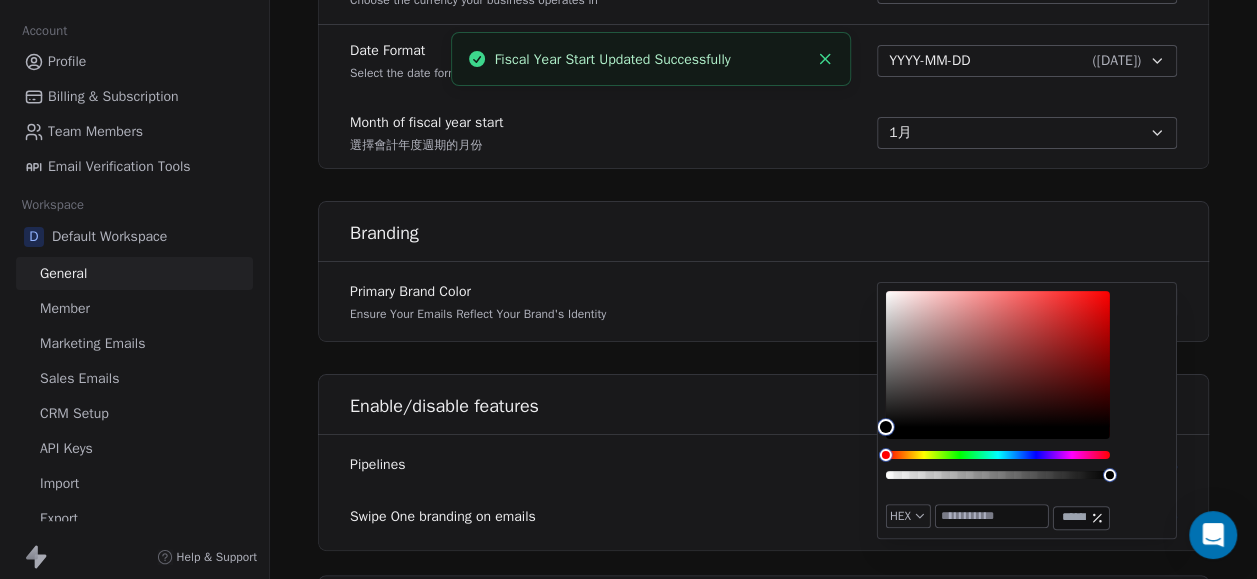 click on "Primary Brand Color Ensure Your Emails Reflect Your Brand's Identity Pick a color" at bounding box center [763, 302] 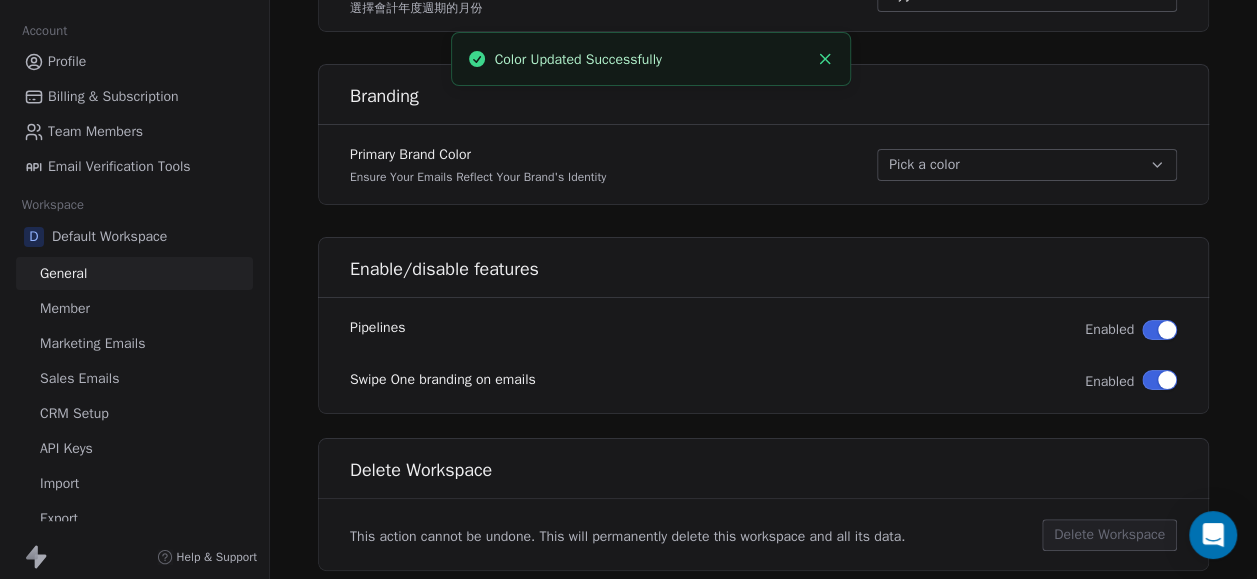 scroll, scrollTop: 1273, scrollLeft: 0, axis: vertical 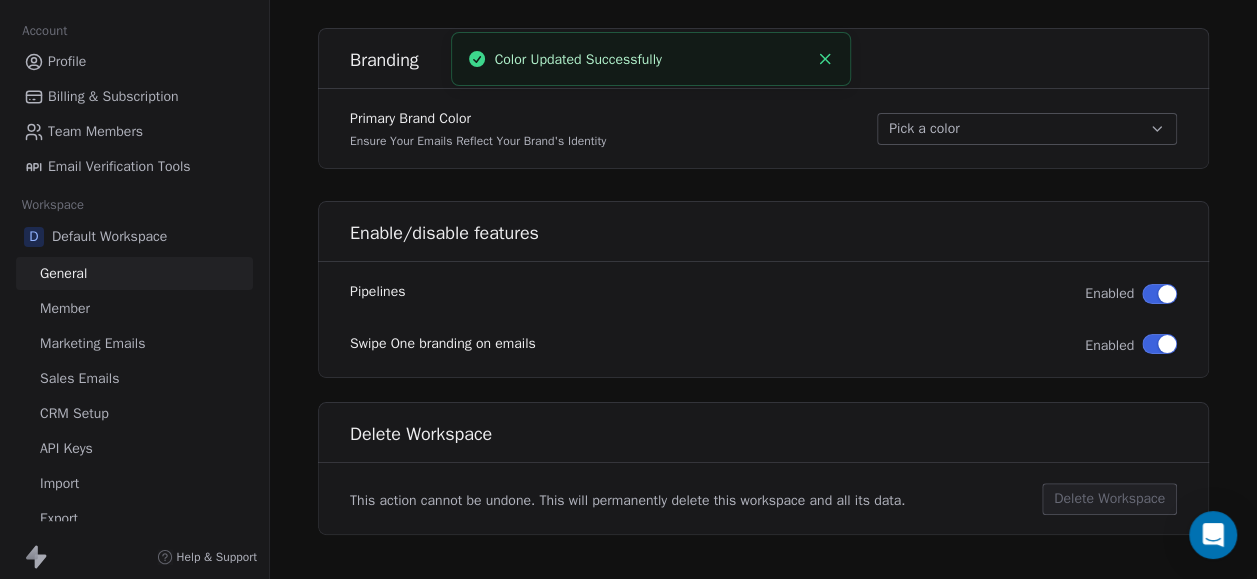 click at bounding box center (1159, 344) 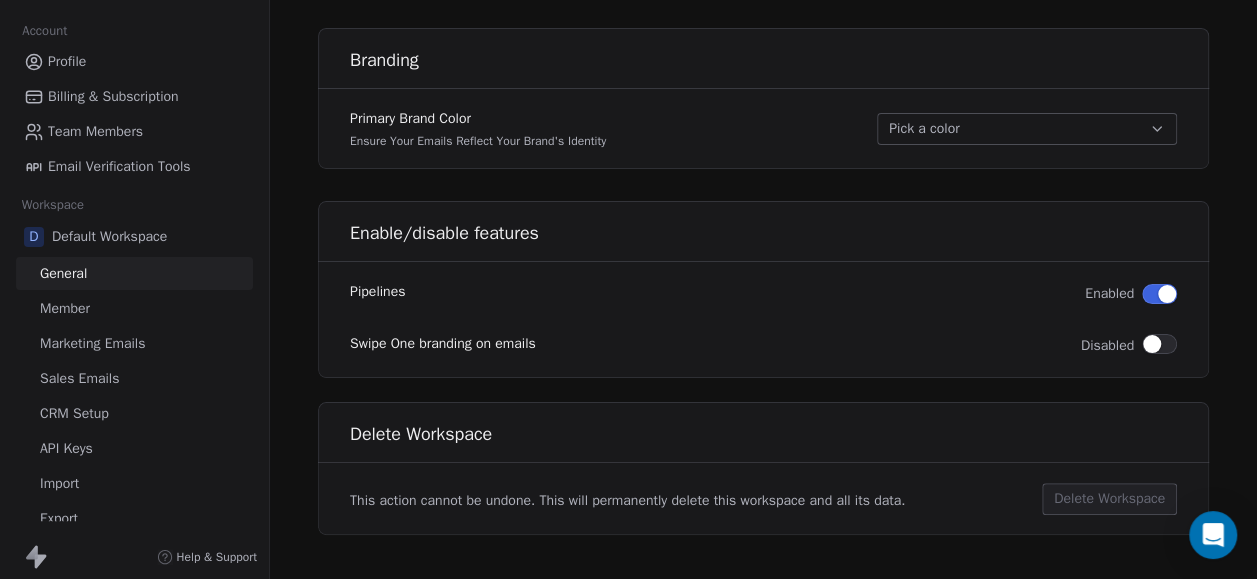 click on "Enable/disable features Pipelines Enabled Swipe One branding on emails Disabled" at bounding box center [763, 289] 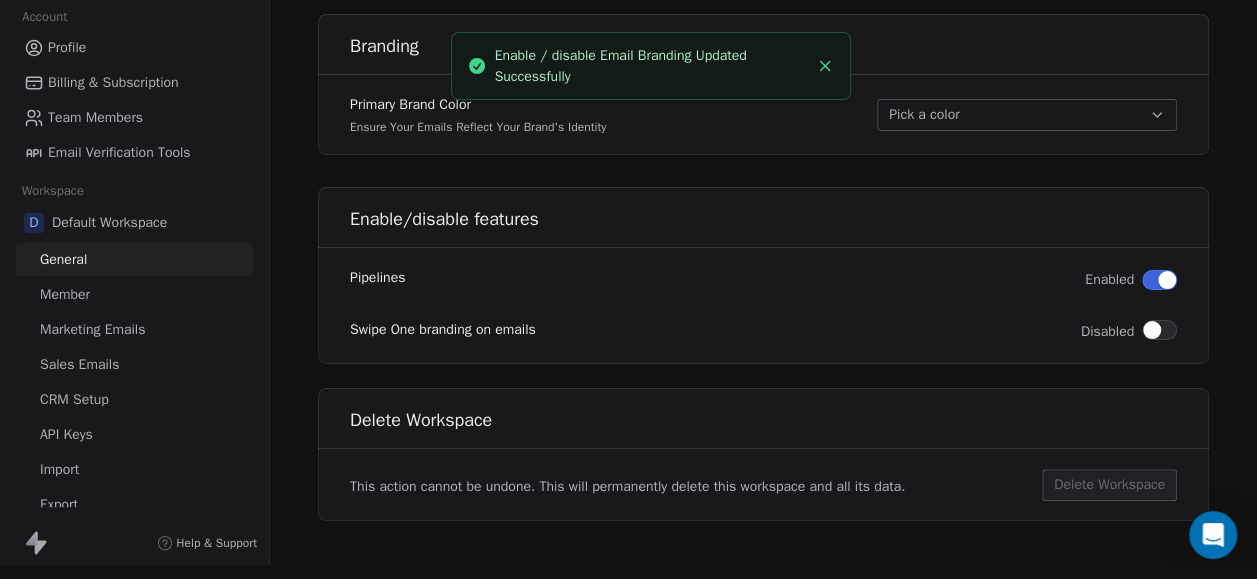 scroll, scrollTop: 28, scrollLeft: 0, axis: vertical 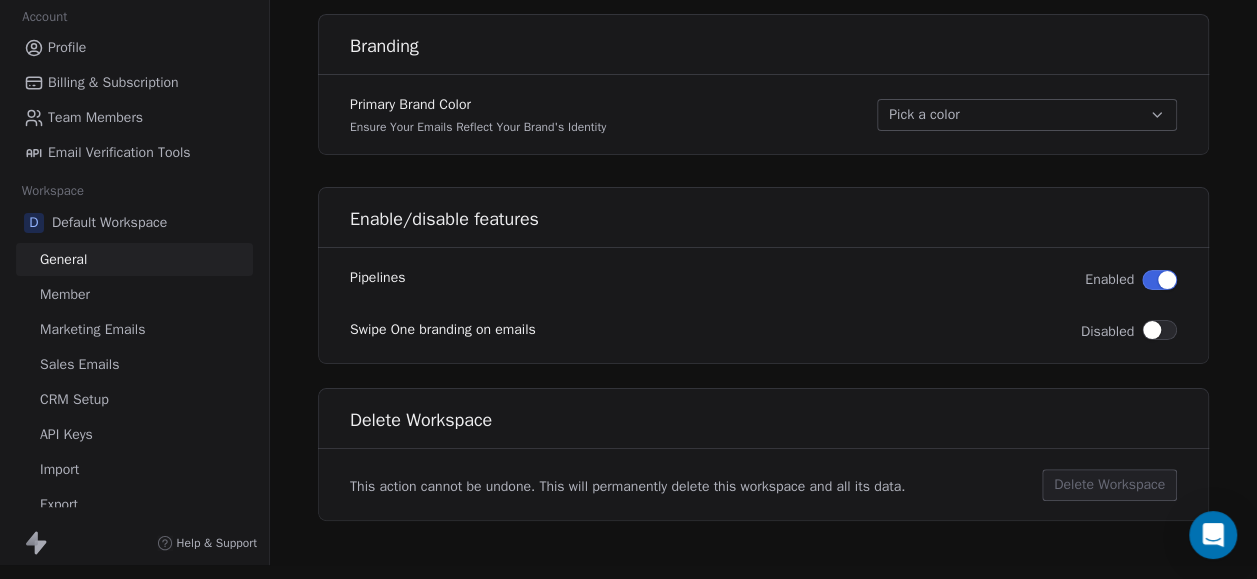 click on "Pipelines" at bounding box center [377, 278] 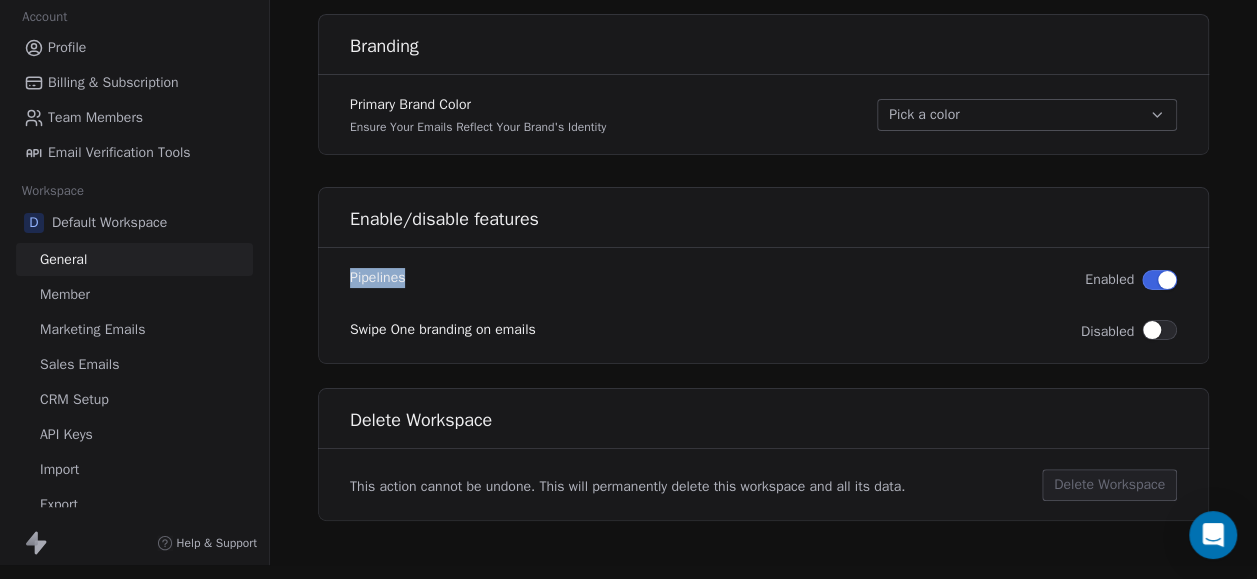 click on "Pipelines" at bounding box center (377, 278) 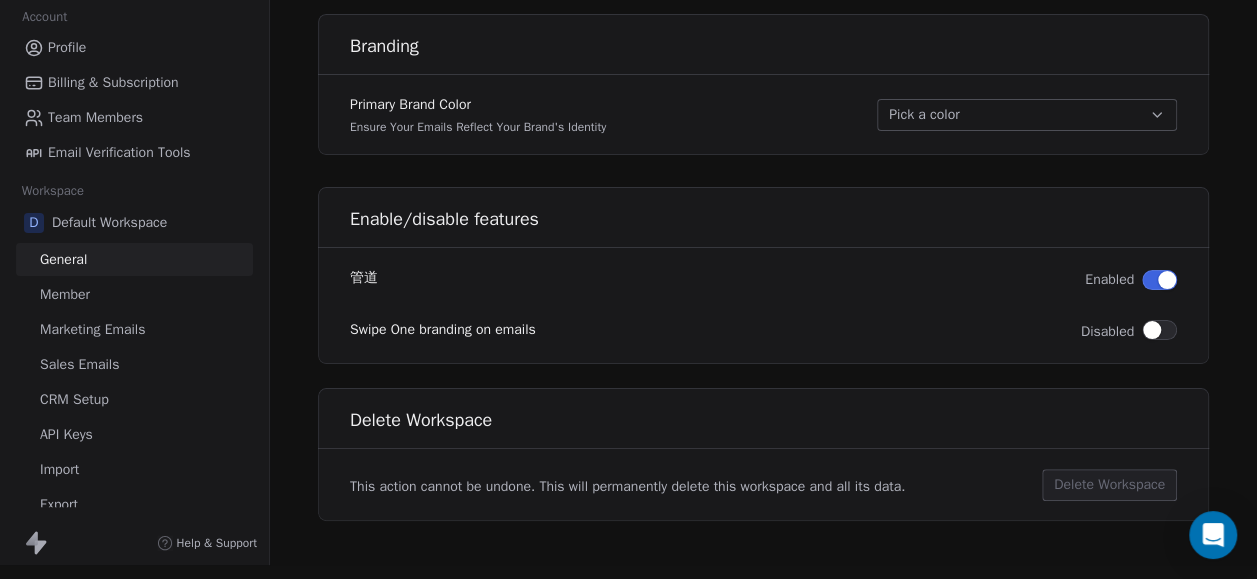 click on "Enable/disable features 管道 Enabled Swipe One branding on emails Disabled" at bounding box center (763, 275) 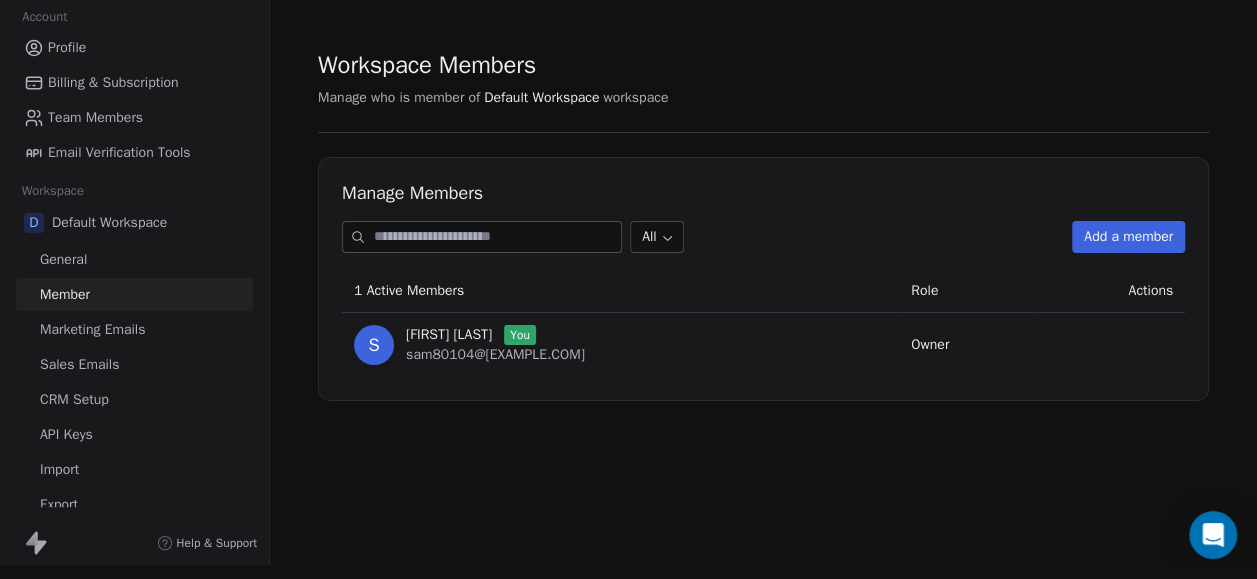 scroll, scrollTop: 0, scrollLeft: 0, axis: both 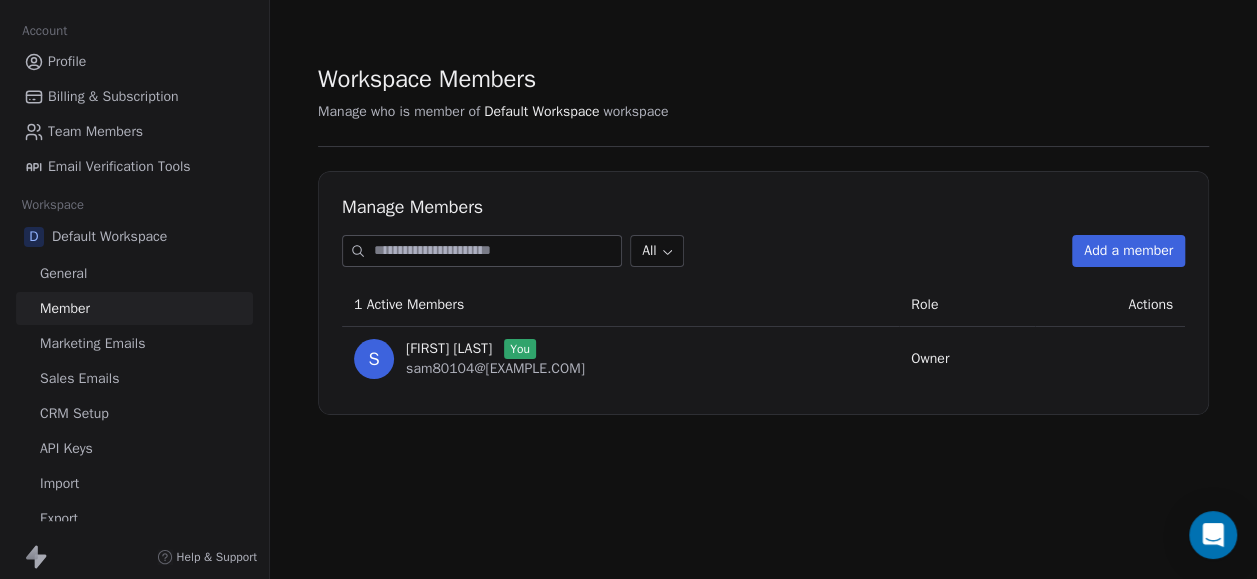 click on "Marketing Emails" at bounding box center (92, 343) 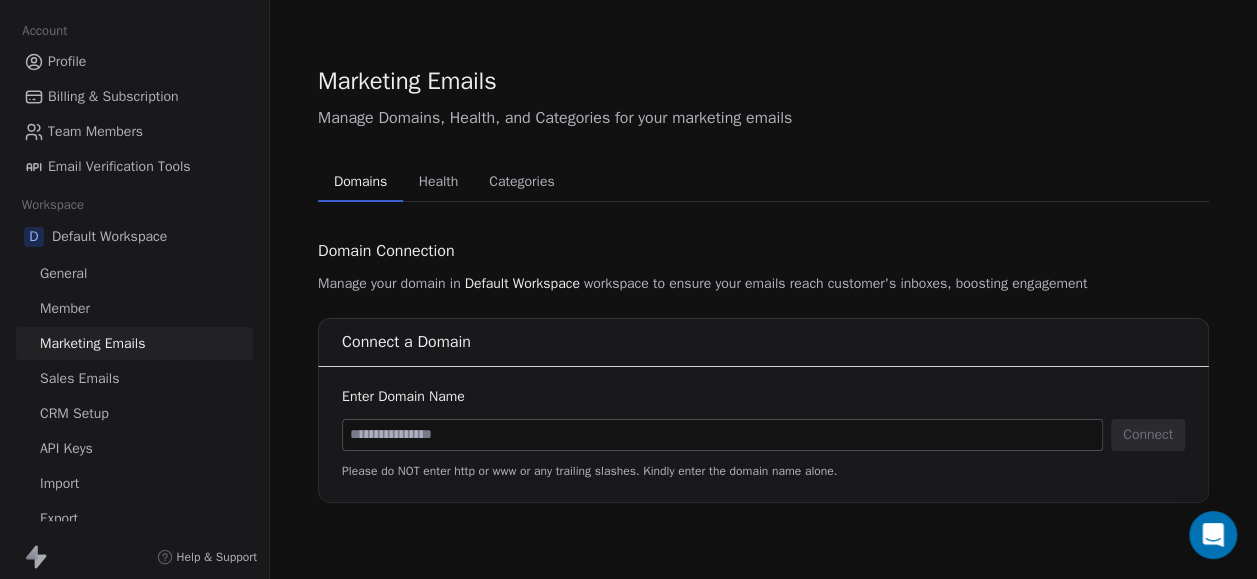 click on "Health" at bounding box center [439, 182] 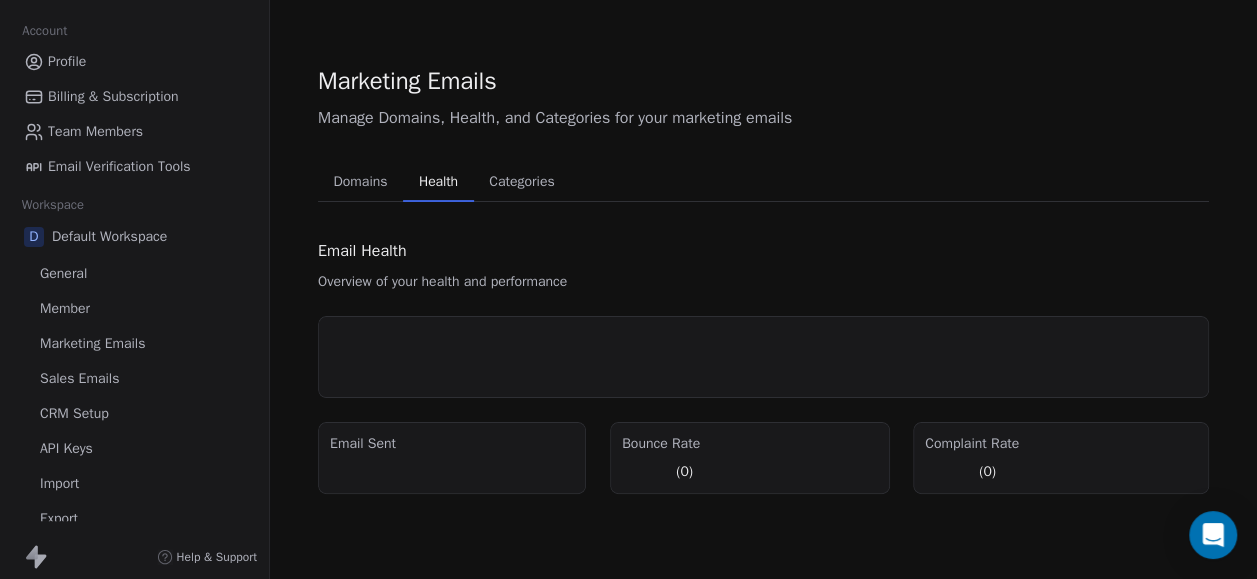 click on "Categories" at bounding box center [521, 182] 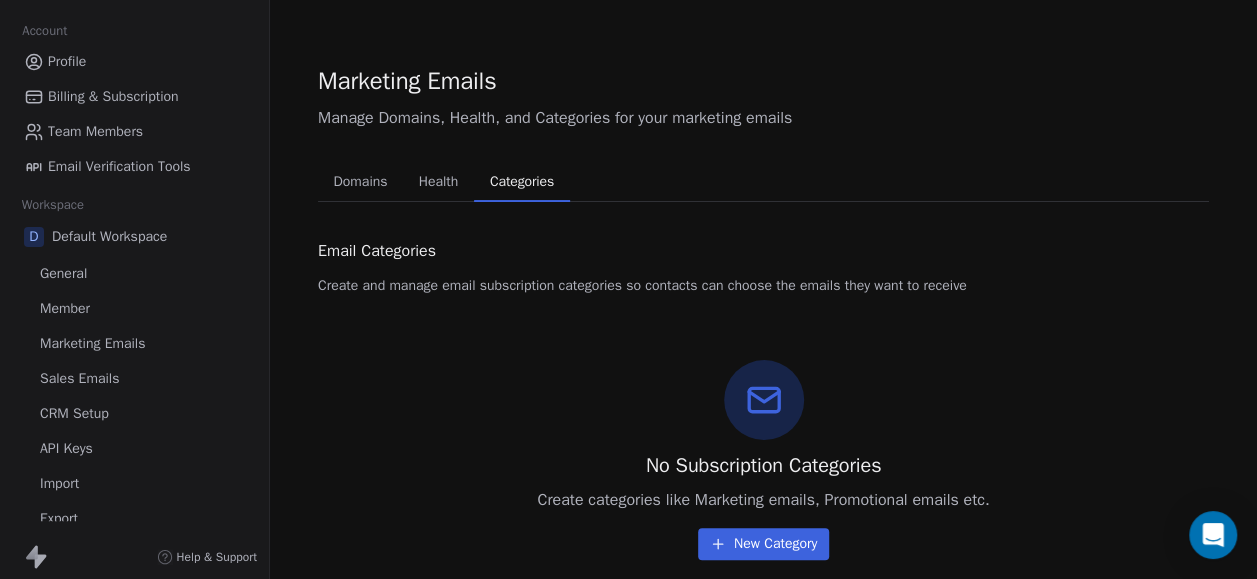 click on "Health" at bounding box center [439, 182] 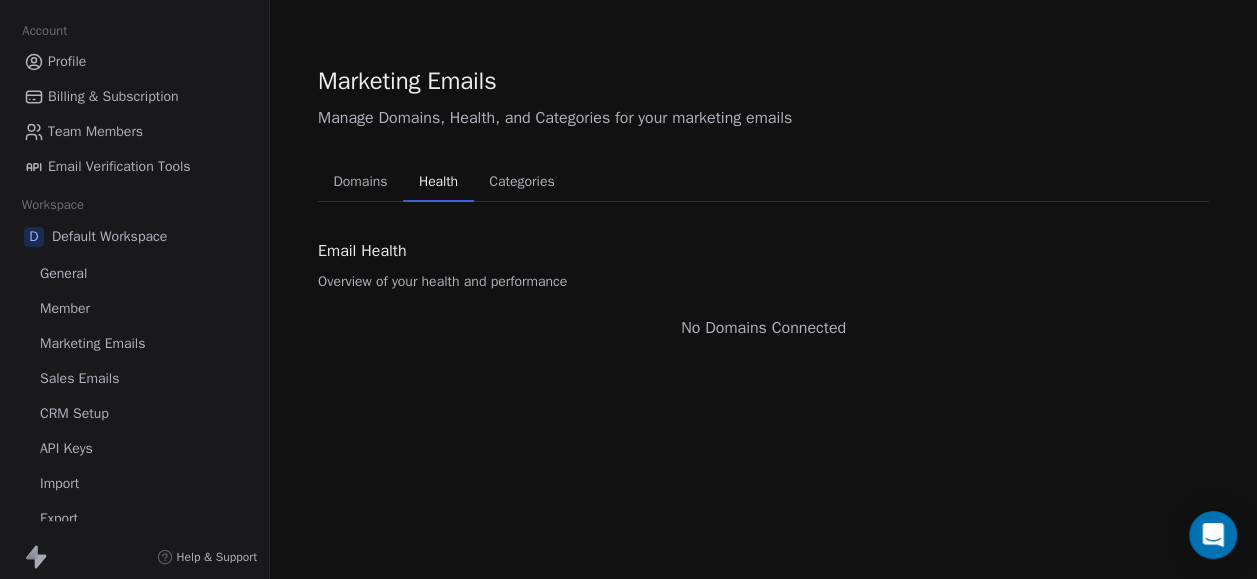 click on "Sales Emails" at bounding box center (79, 378) 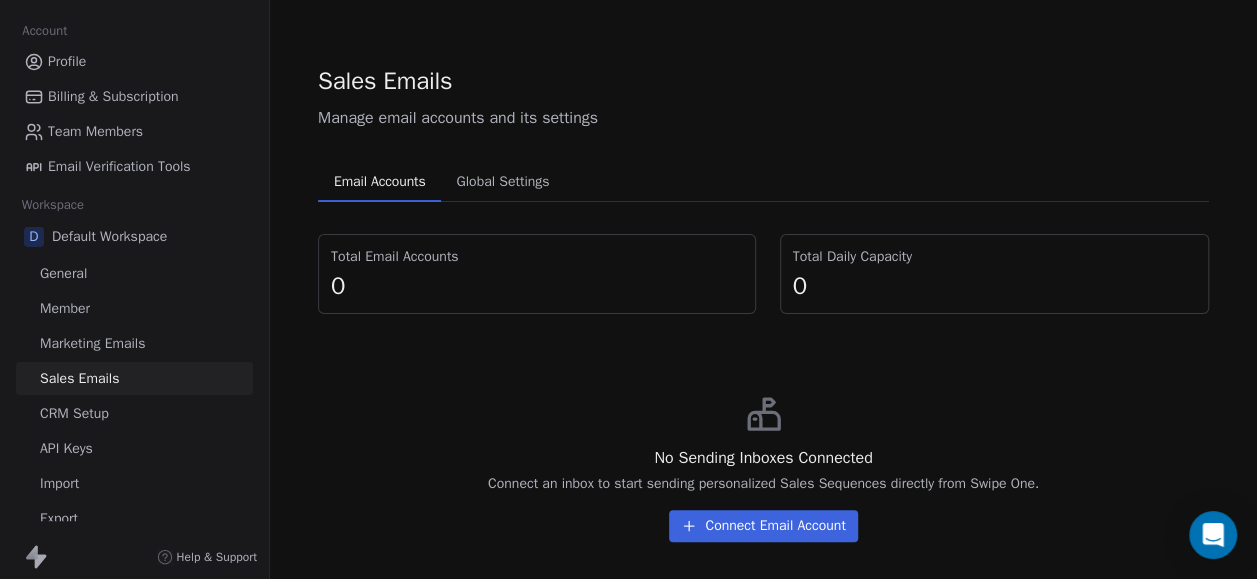 click on "CRM Setup" at bounding box center (74, 413) 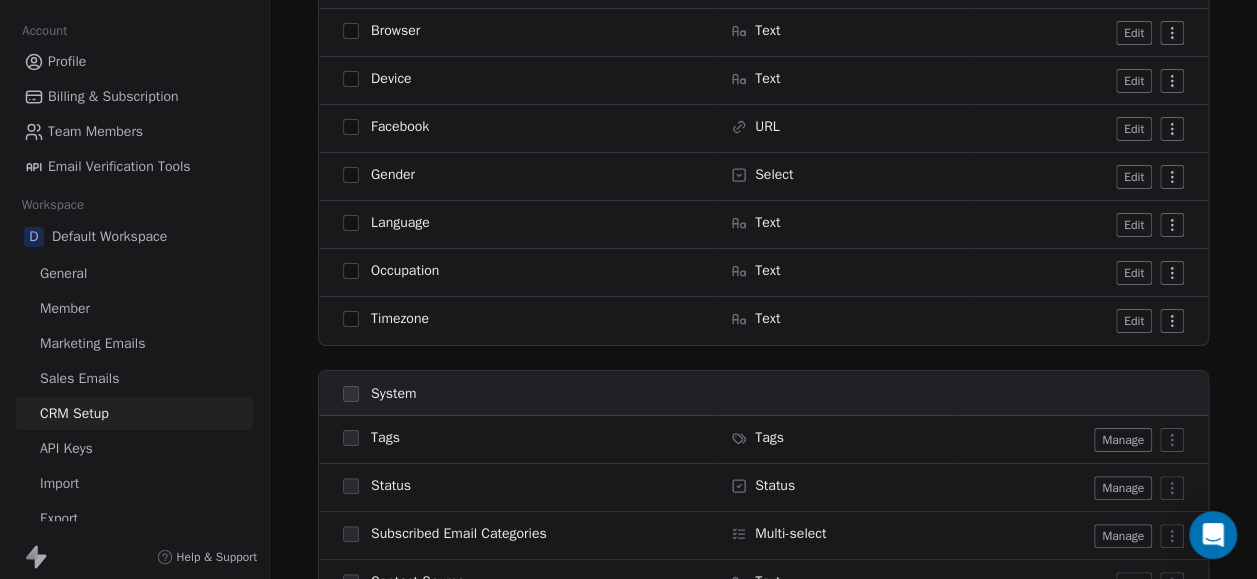 scroll, scrollTop: 1100, scrollLeft: 0, axis: vertical 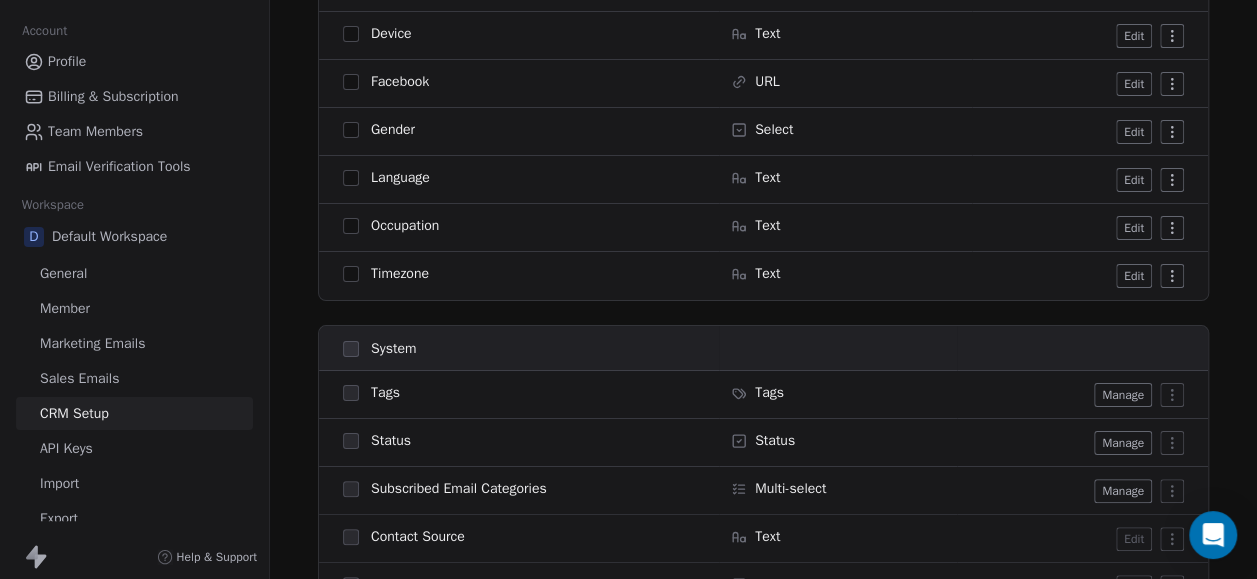 click on "API Keys" at bounding box center [134, 448] 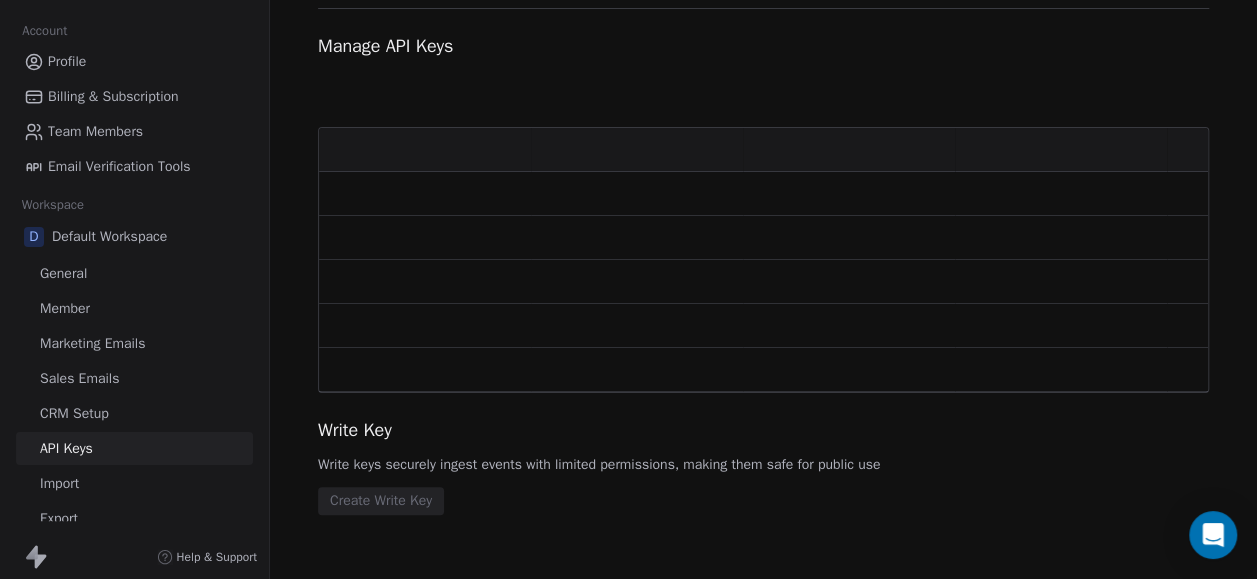 scroll, scrollTop: 0, scrollLeft: 0, axis: both 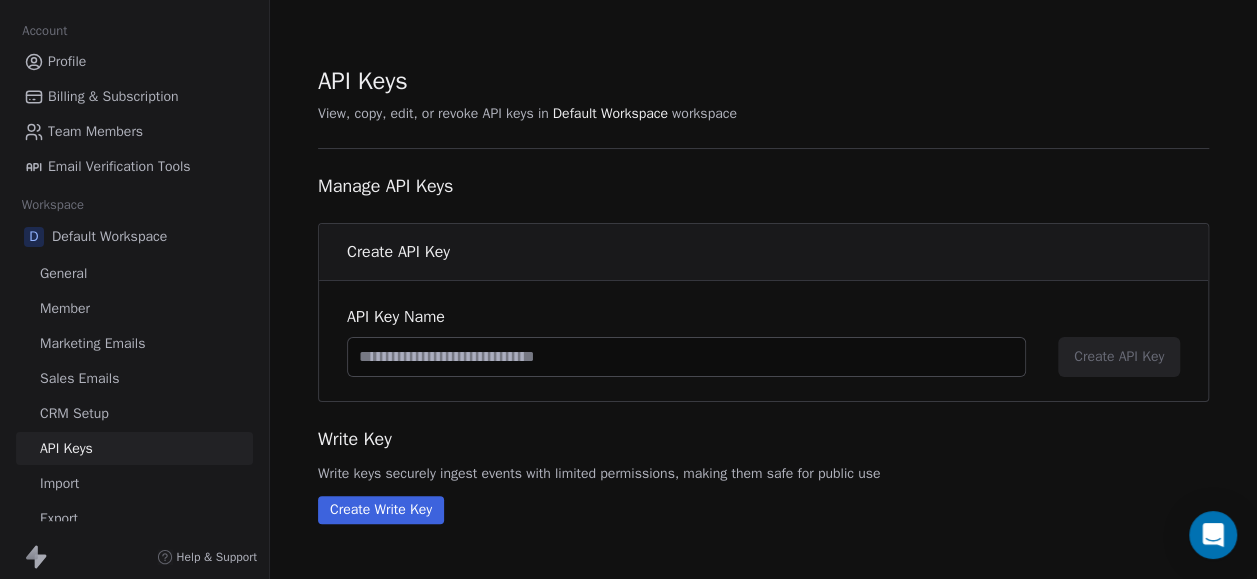 click on "Import" at bounding box center (134, 483) 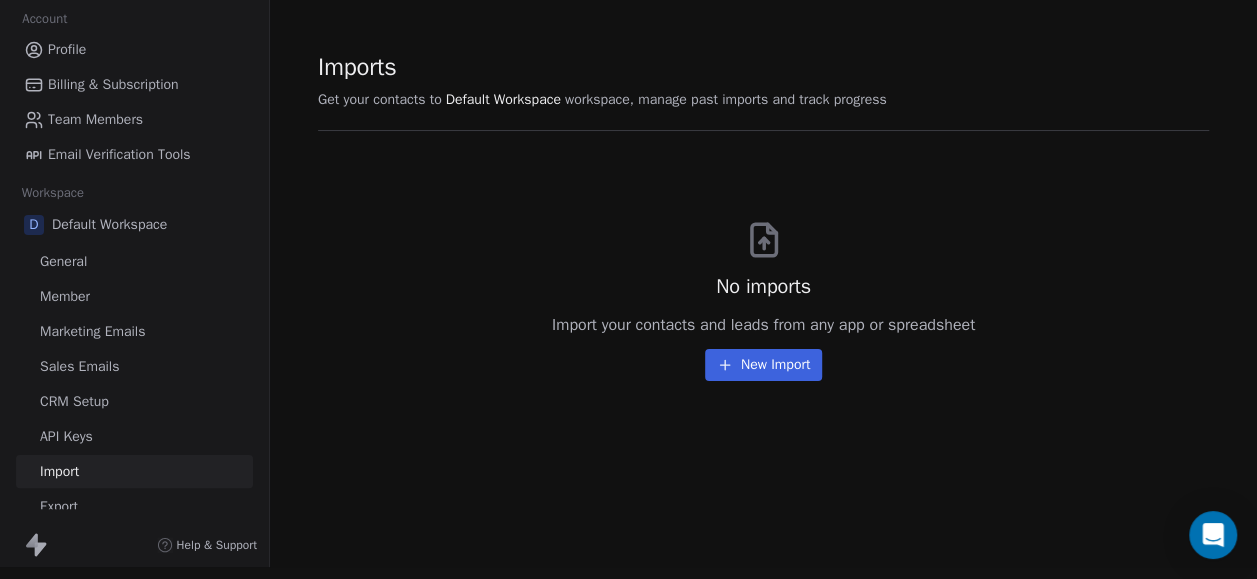 scroll, scrollTop: 0, scrollLeft: 0, axis: both 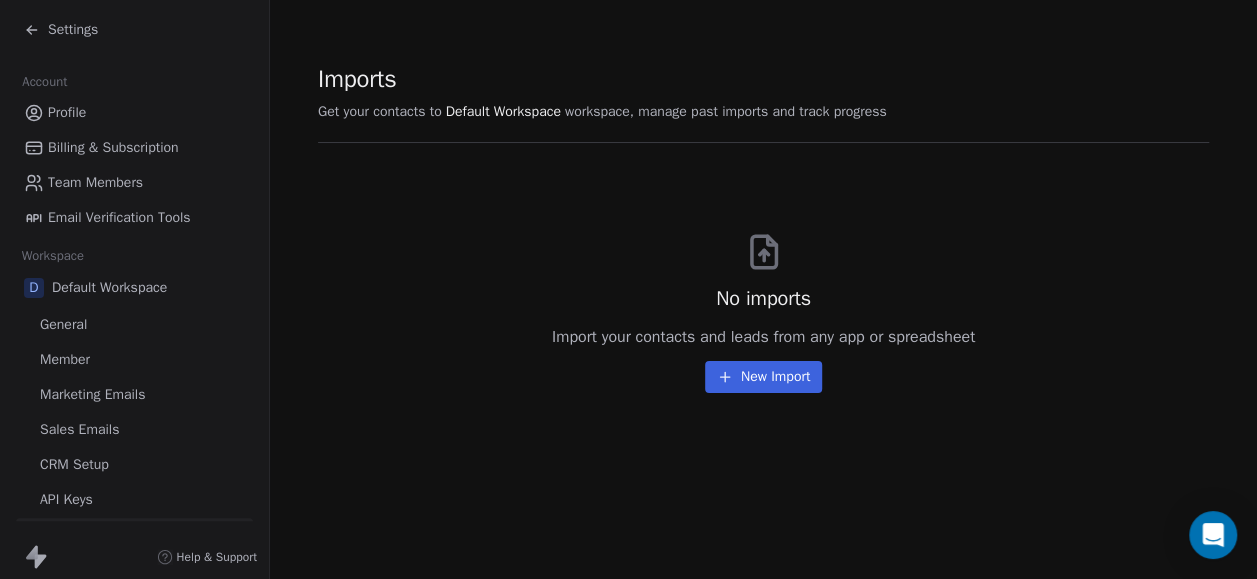 click on "Settings" at bounding box center [73, 30] 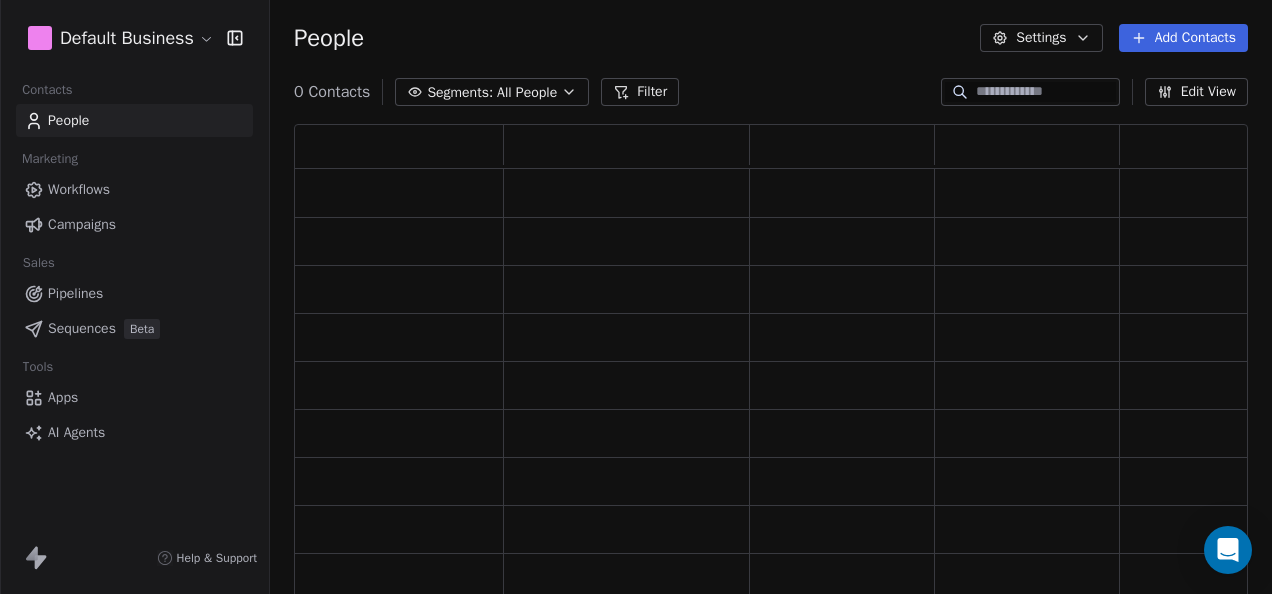 scroll, scrollTop: 16, scrollLeft: 16, axis: both 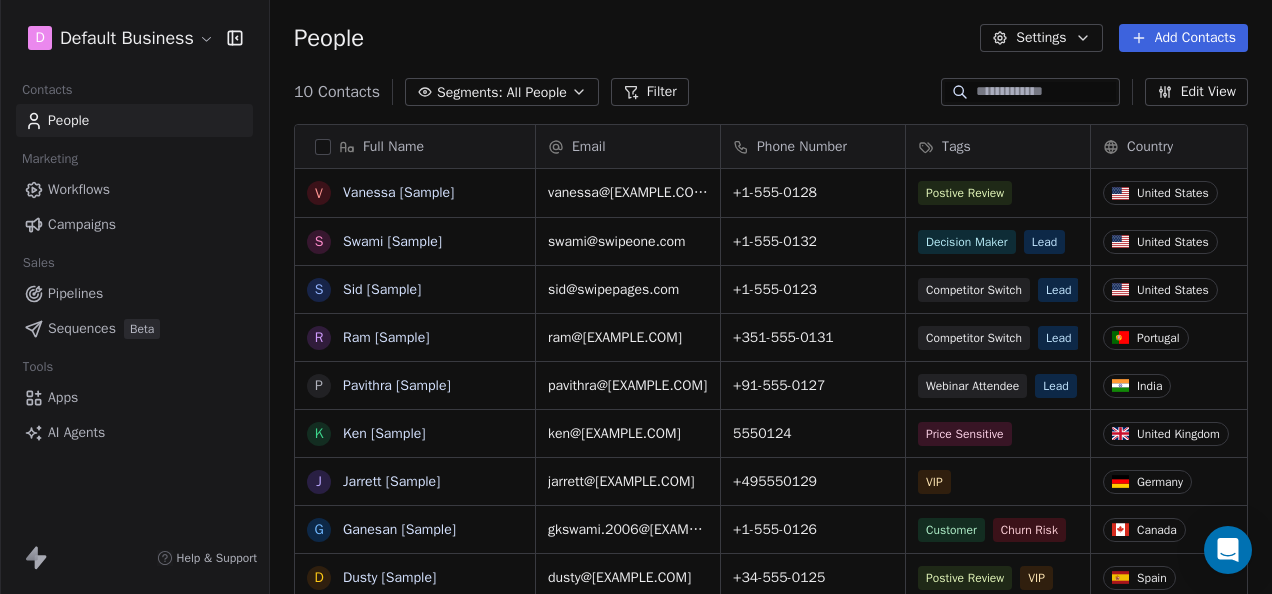 click on "AI Agents" at bounding box center (76, 432) 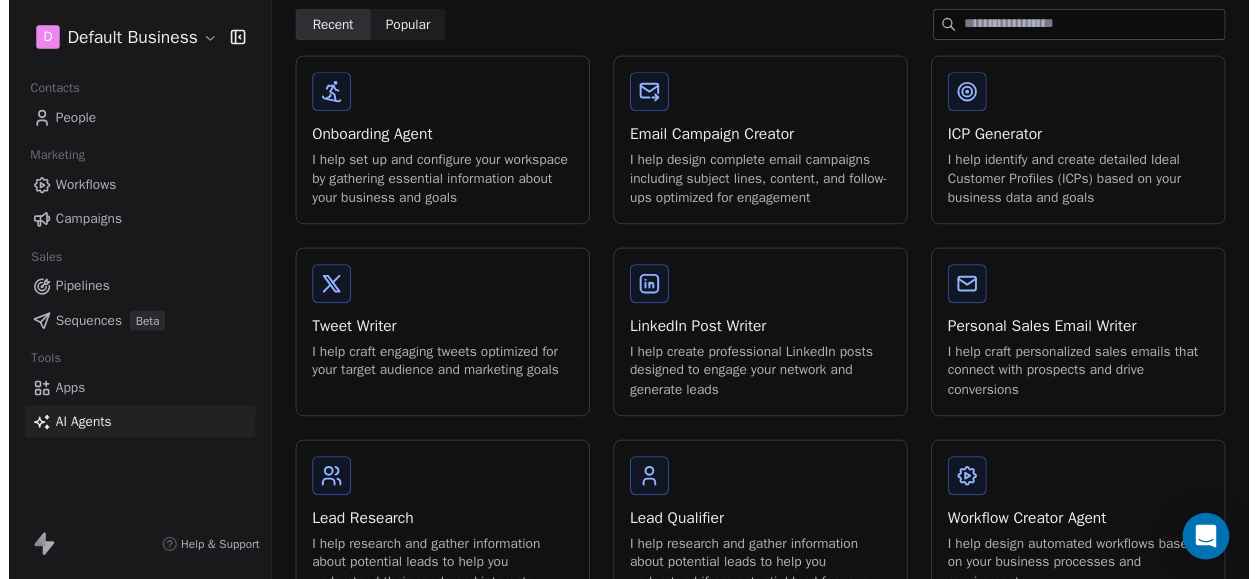 scroll, scrollTop: 0, scrollLeft: 0, axis: both 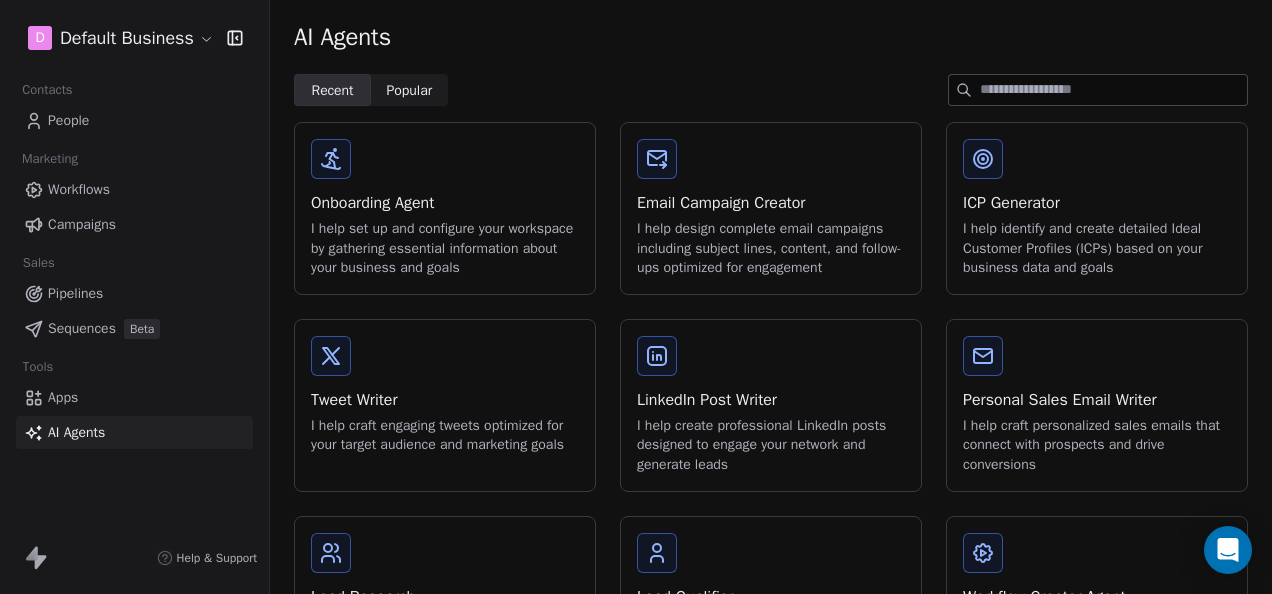 click on "D Default Business Contacts People Marketing Workflows Campaigns Sales Pipelines Sequences Beta Tools Apps AI Agents Help & Support AI Agents Recent Recent Popular Popular Onboarding Agent I help set up and configure your workspace by gathering essential information about your business and goals Email Campaign Creator I help design complete email campaigns including subject lines, content, and follow-ups optimized for engagement ICP Generator I help identify and create detailed Ideal Customer Profiles (ICPs) based on your business data and goals Tweet Writer I help craft engaging tweets optimized for your target audience and marketing goals LinkedIn Post Writer I help create professional LinkedIn posts designed to engage your network and generate leads Personal Sales Email Writer I help craft personalized sales emails that connect with prospects and drive conversions Lead Research I help research and gather information about potential leads to help you understand their needs and interests Lead Qualifier" at bounding box center [636, 297] 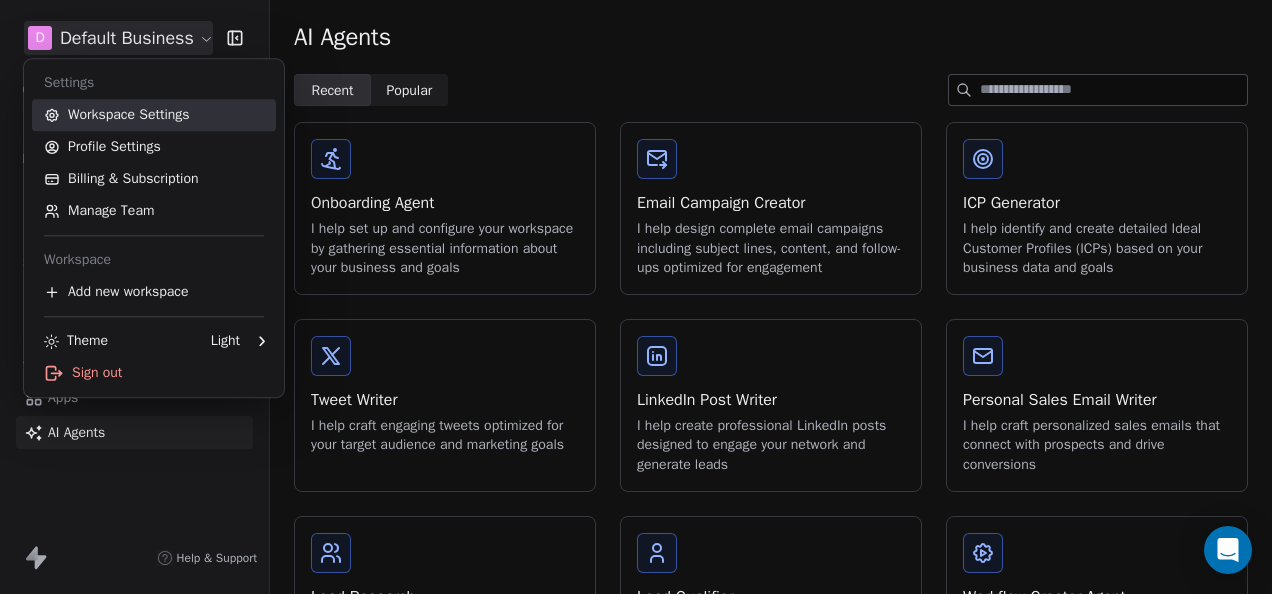 click on "Workspace Settings" at bounding box center (154, 115) 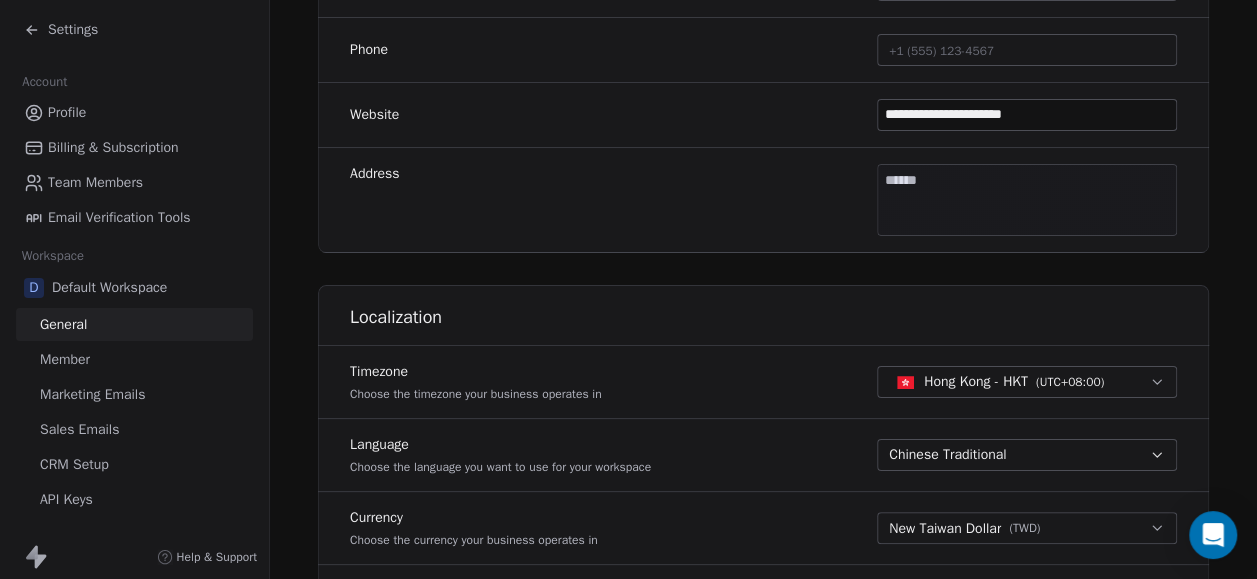 scroll, scrollTop: 700, scrollLeft: 0, axis: vertical 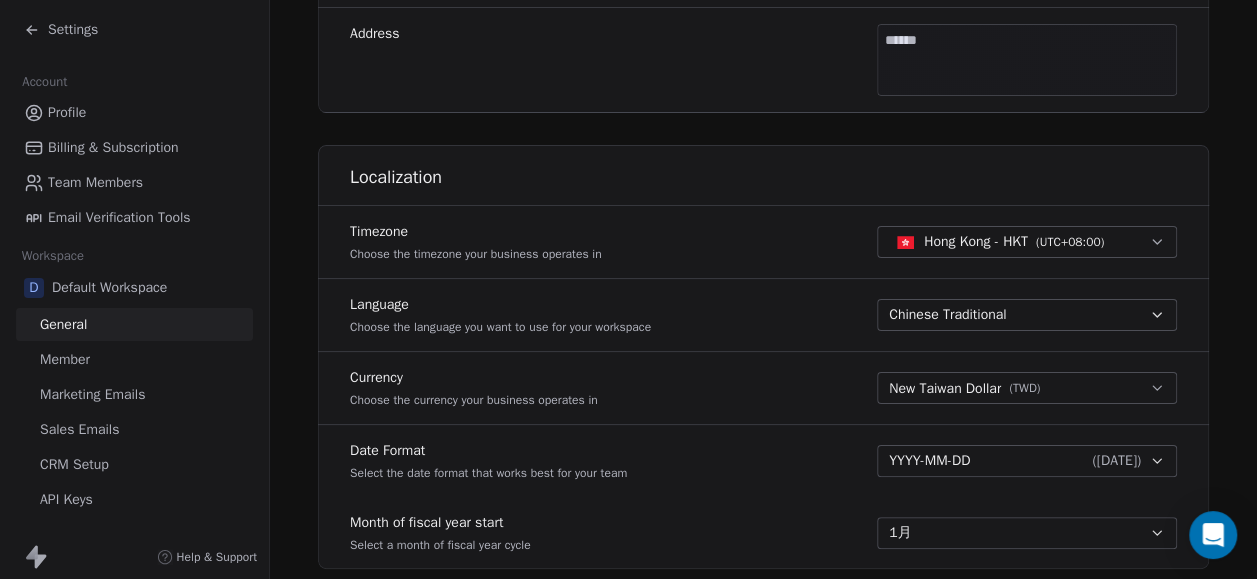 click on "Chinese Traditional" at bounding box center (947, 315) 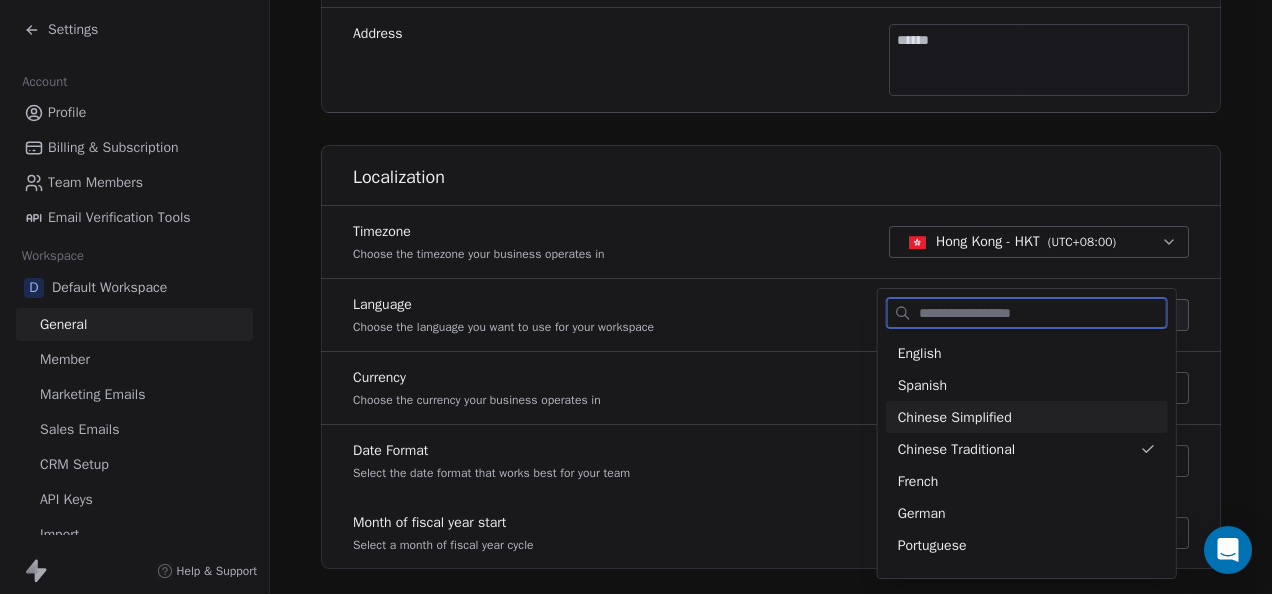 click on "Chinese Simplified" at bounding box center (955, 417) 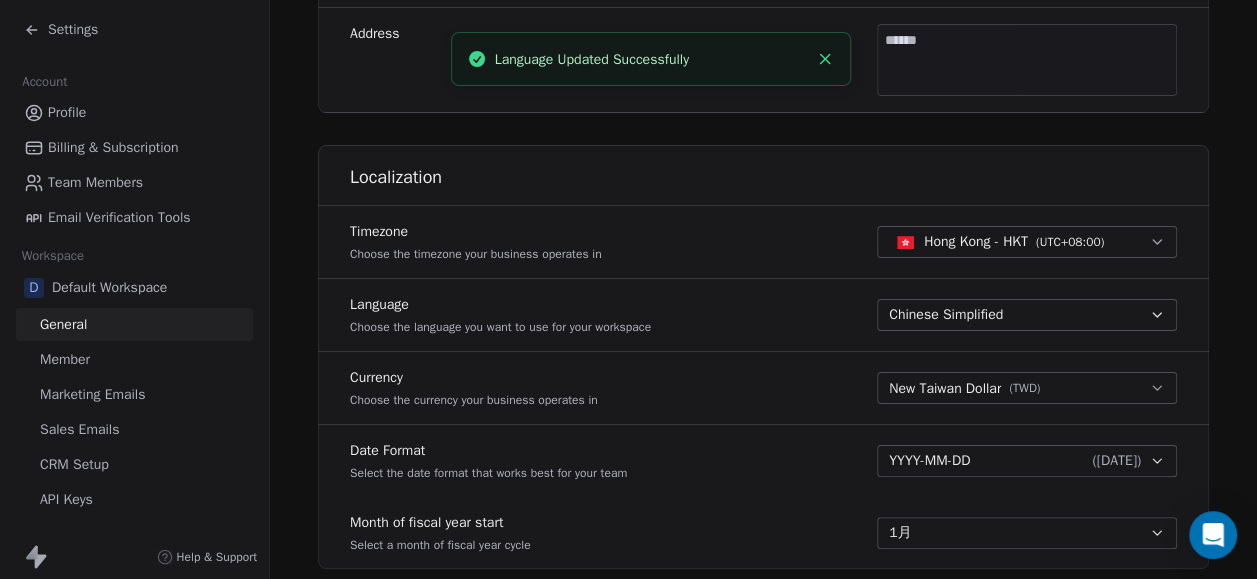 click on "Localization" at bounding box center [763, 169] 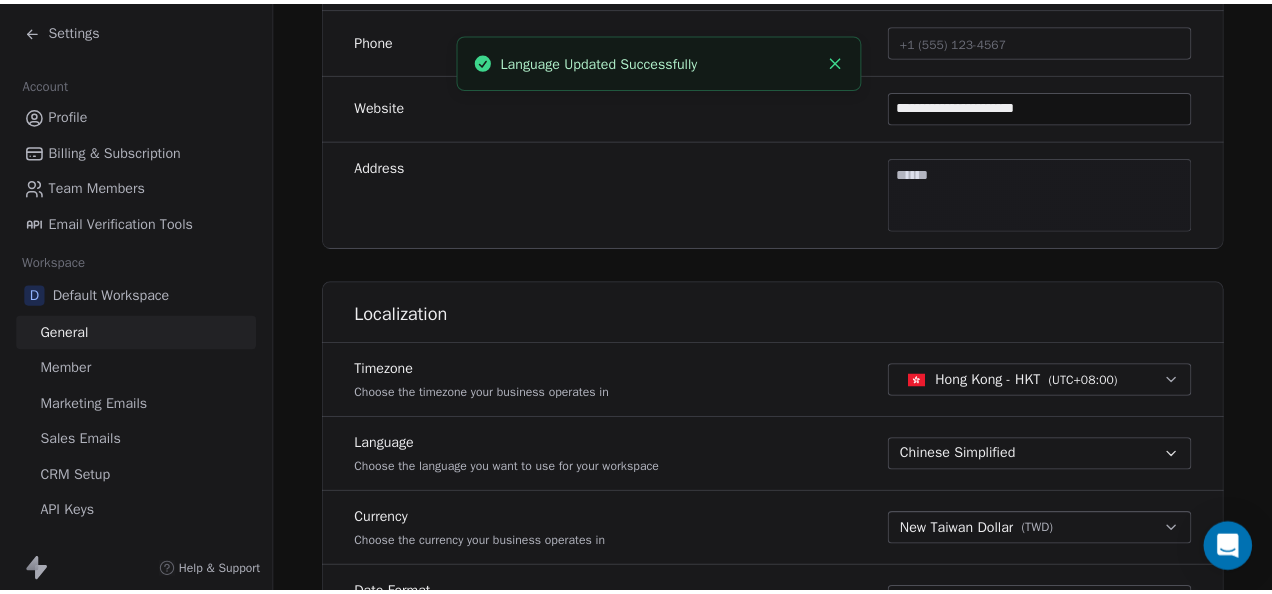 scroll, scrollTop: 500, scrollLeft: 0, axis: vertical 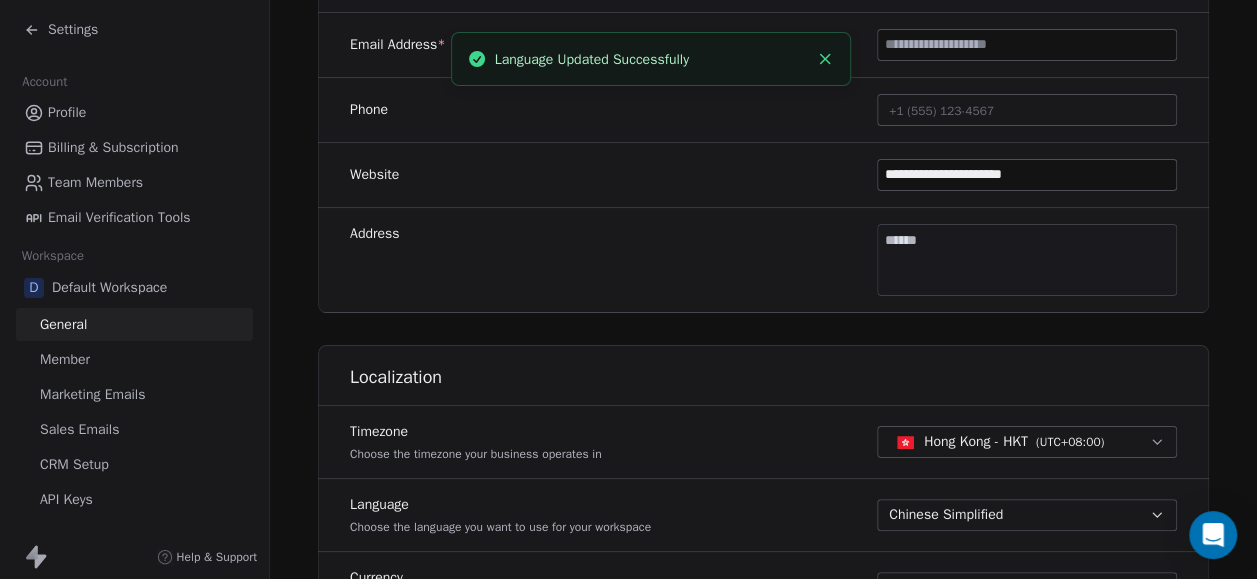 click on "Settings" at bounding box center [134, 30] 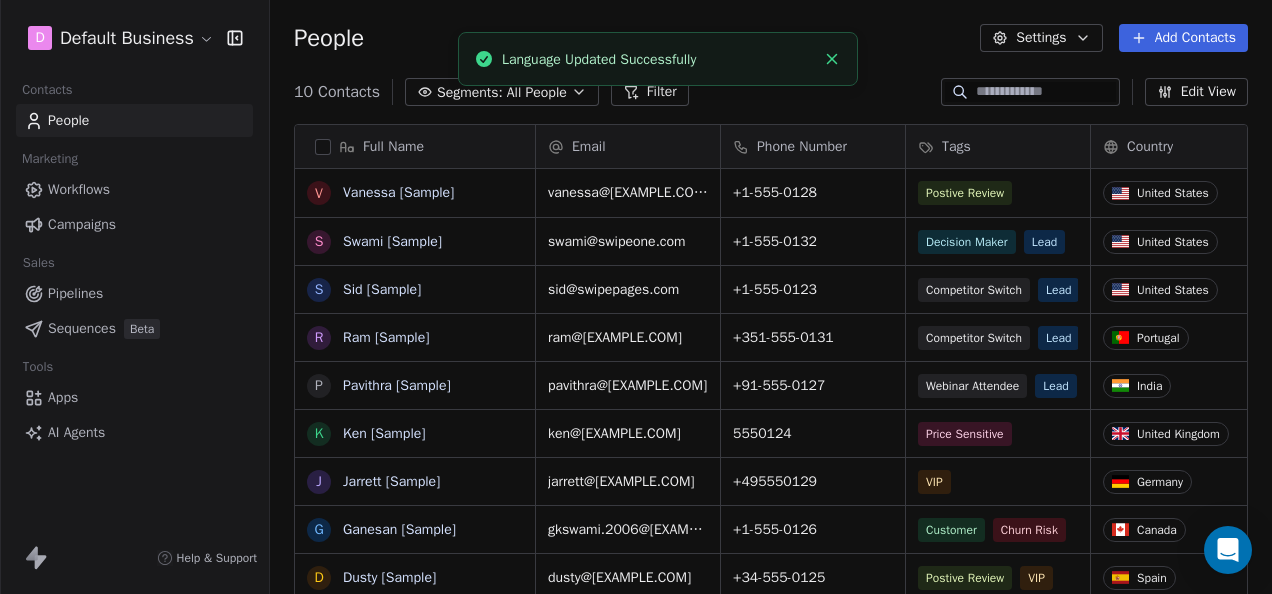 scroll, scrollTop: 16, scrollLeft: 16, axis: both 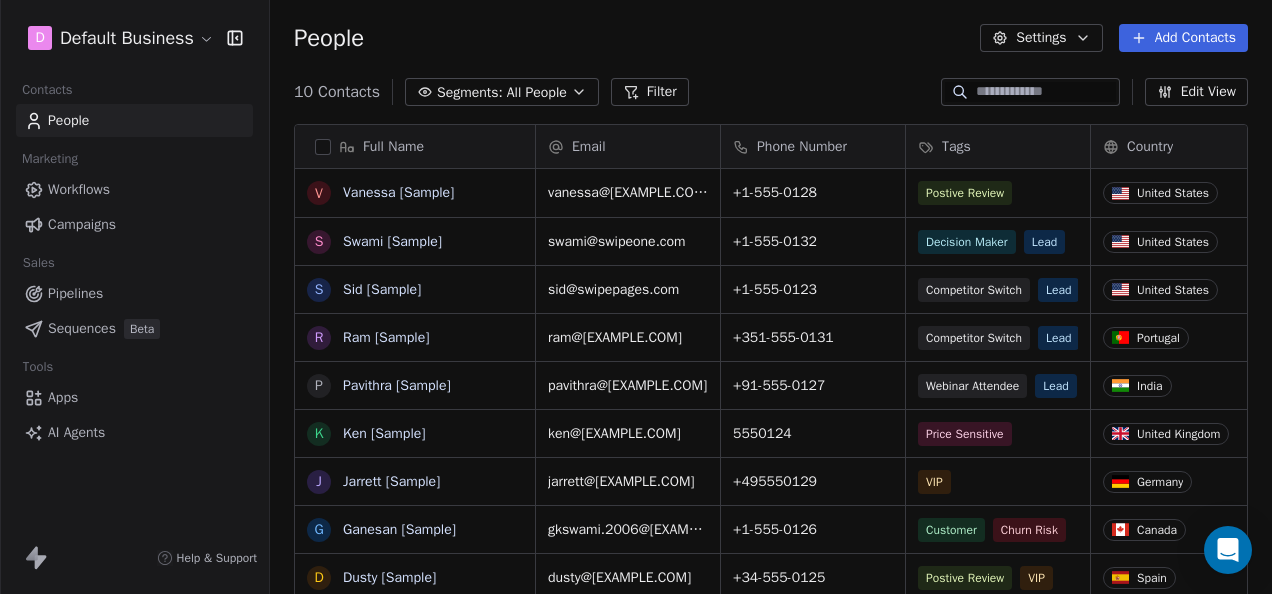 click on "Workflows" at bounding box center [134, 189] 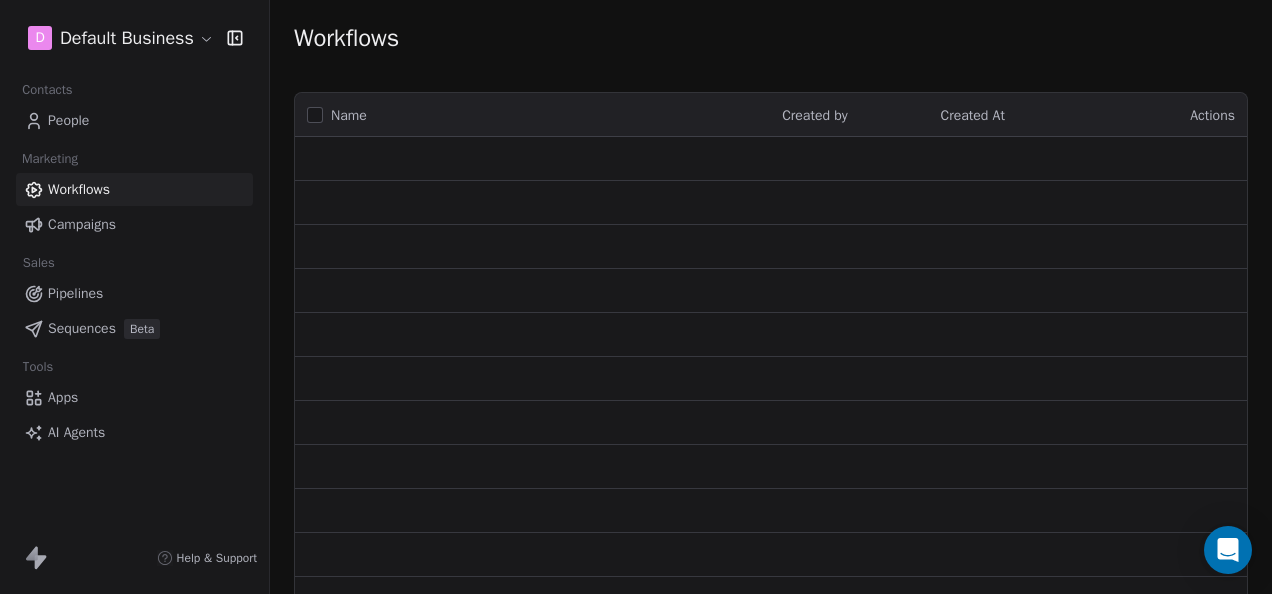 click on "D Default Business Contacts People Marketing Workflows Campaigns Sales Pipelines Sequences Beta Tools Apps AI Agents Help & Support Workflows Name Created by Created At Actions" at bounding box center (636, 297) 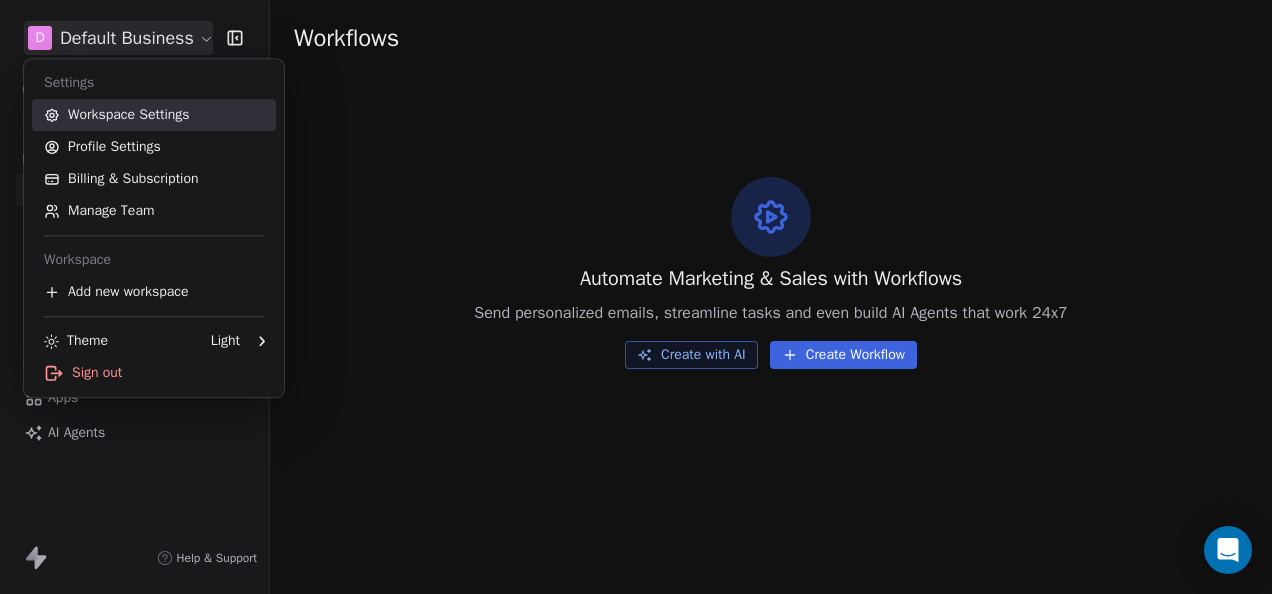click on "Workspace Settings" at bounding box center [154, 115] 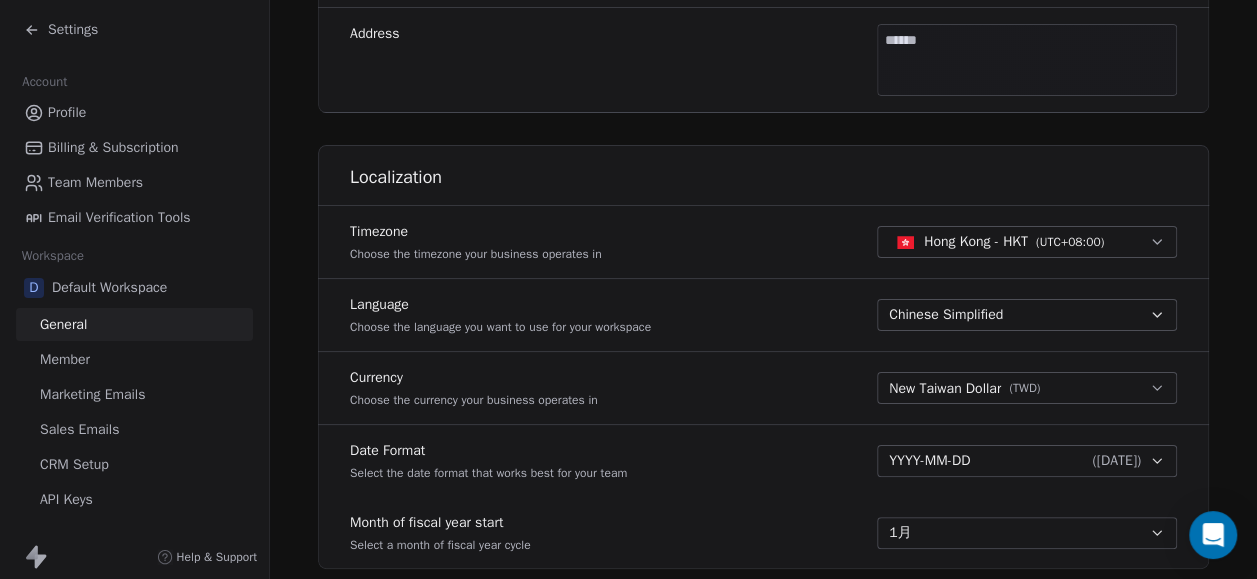 click on "Chinese Simplified" at bounding box center [946, 315] 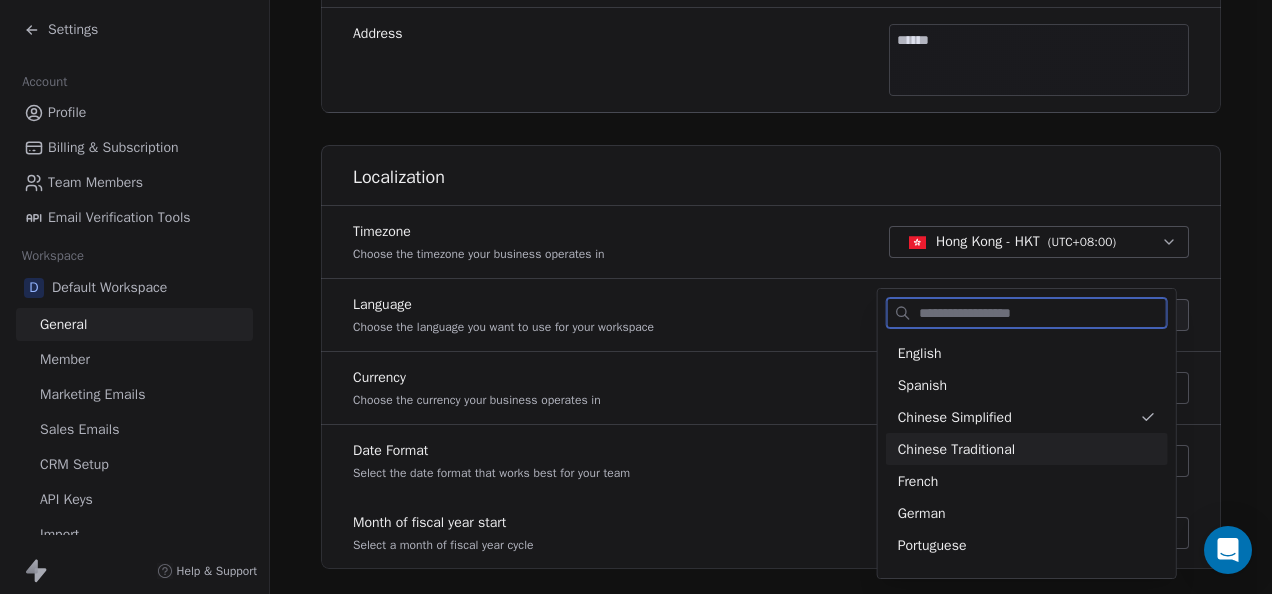 click on "Chinese Traditional" at bounding box center [956, 449] 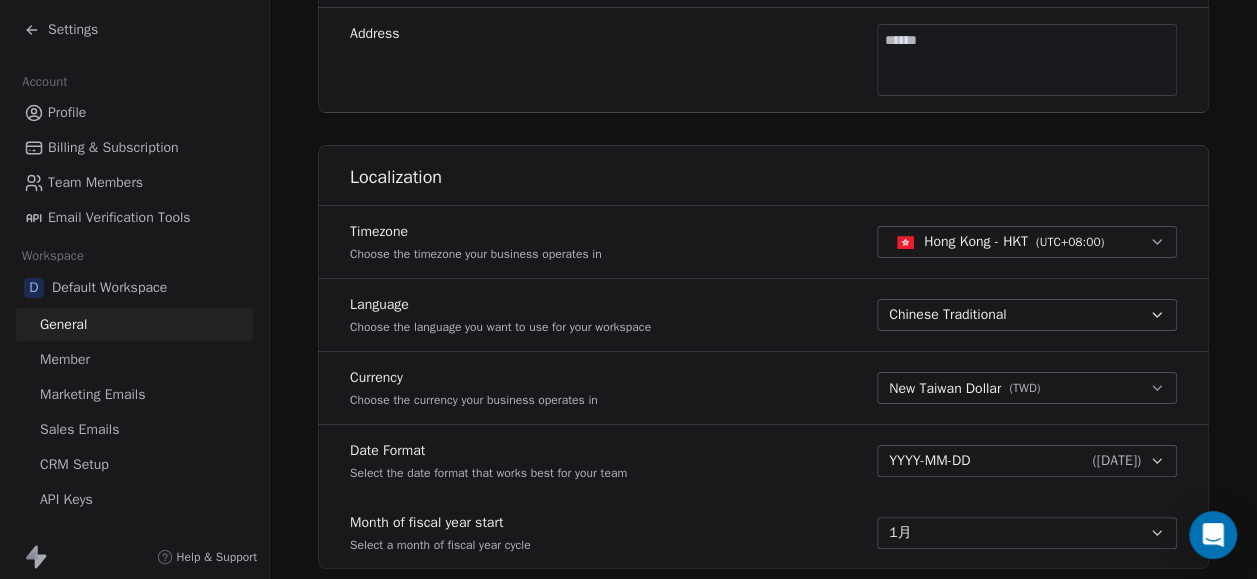 click on "Choose the language you want to use for your workspace" at bounding box center [500, 327] 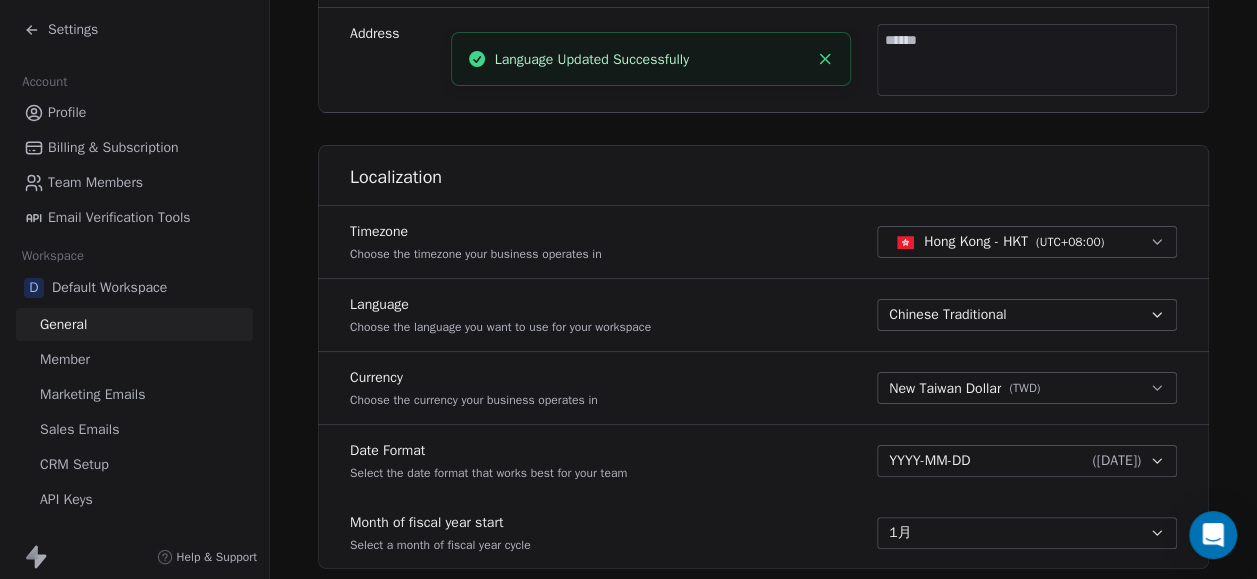 click on "Settings" at bounding box center [134, 30] 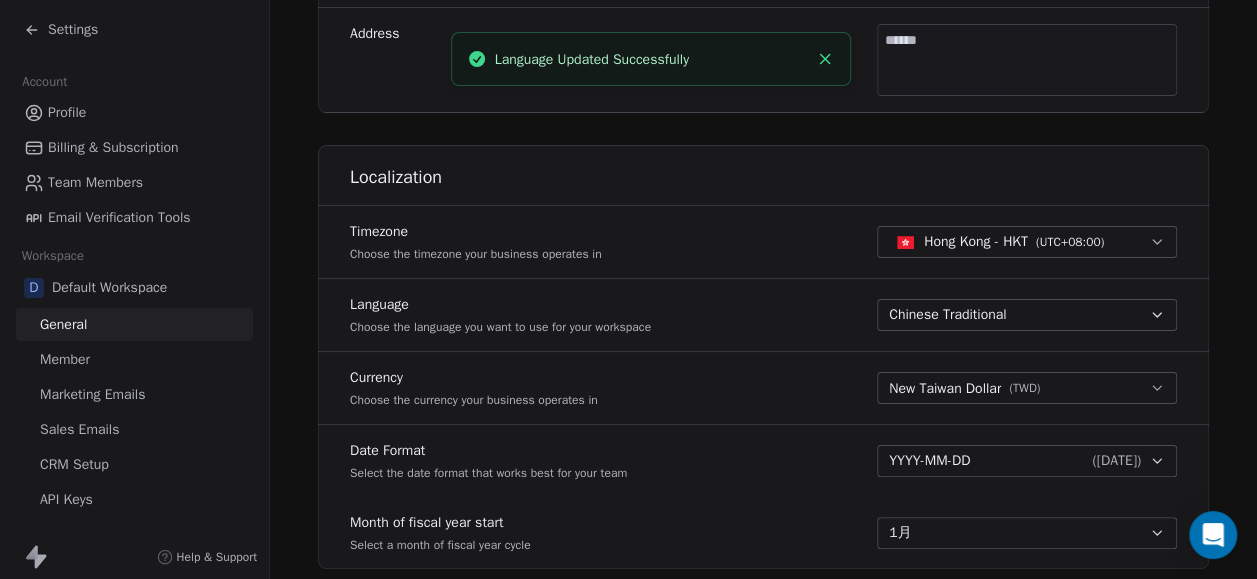 click on "Settings" at bounding box center (73, 30) 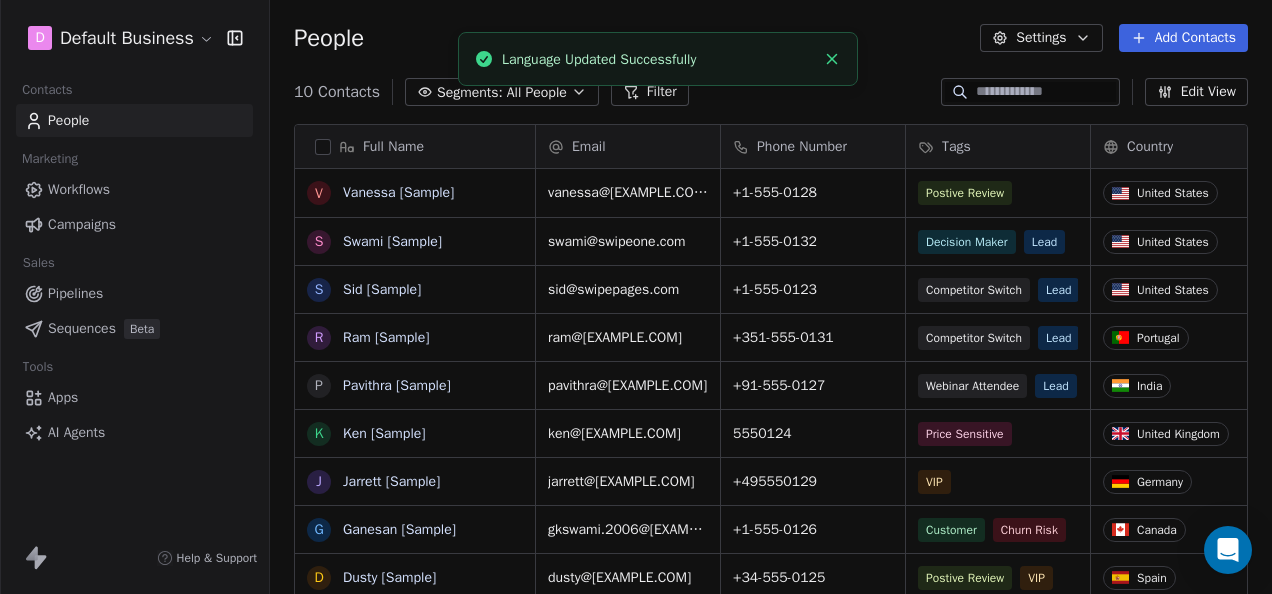 click on "Workflows" at bounding box center (79, 189) 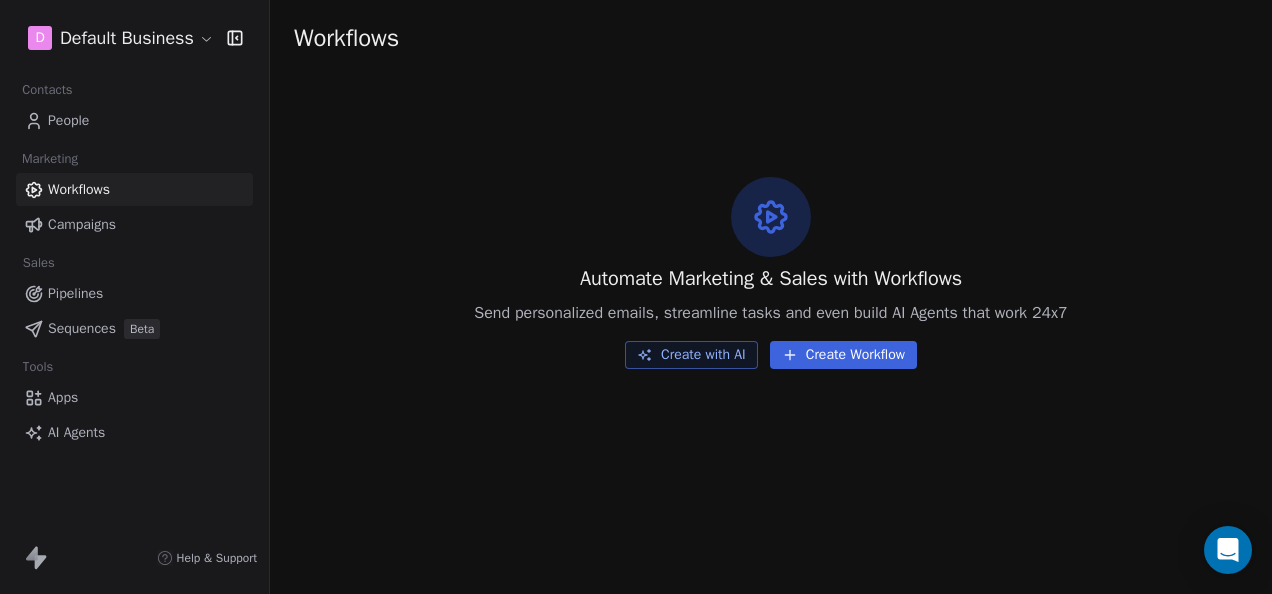 click on "Campaigns" at bounding box center (134, 224) 